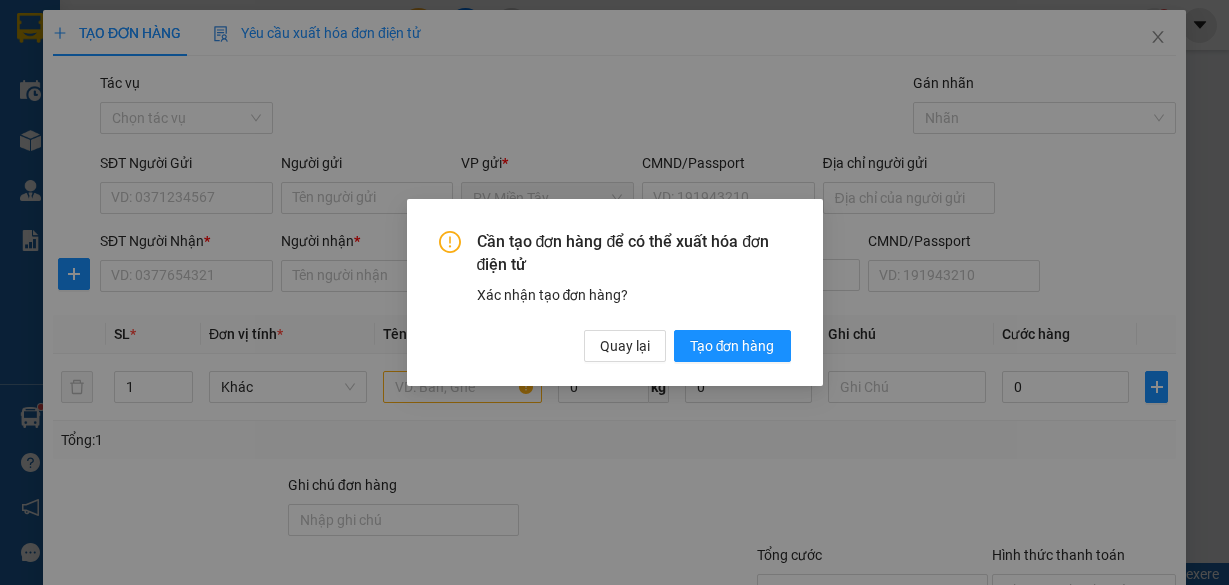 scroll, scrollTop: 0, scrollLeft: 0, axis: both 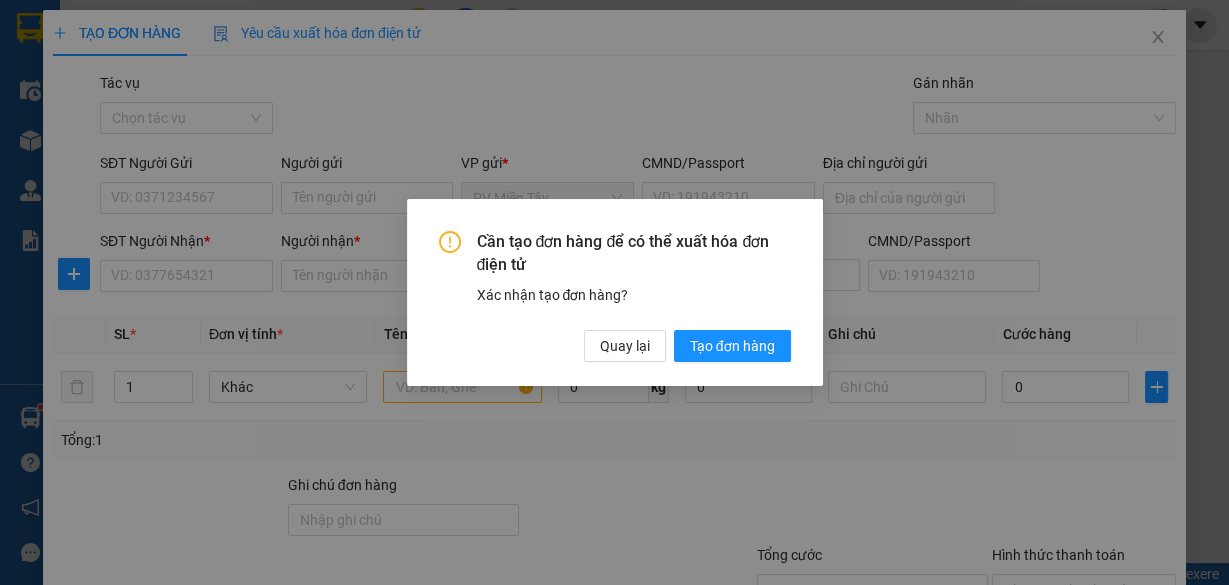 click on "Cần tạo đơn hàng để có thể xuất hóa đơn điện tử Xác nhận tạo đơn hàng? Quay lại Tạo đơn hàng" at bounding box center [614, 292] 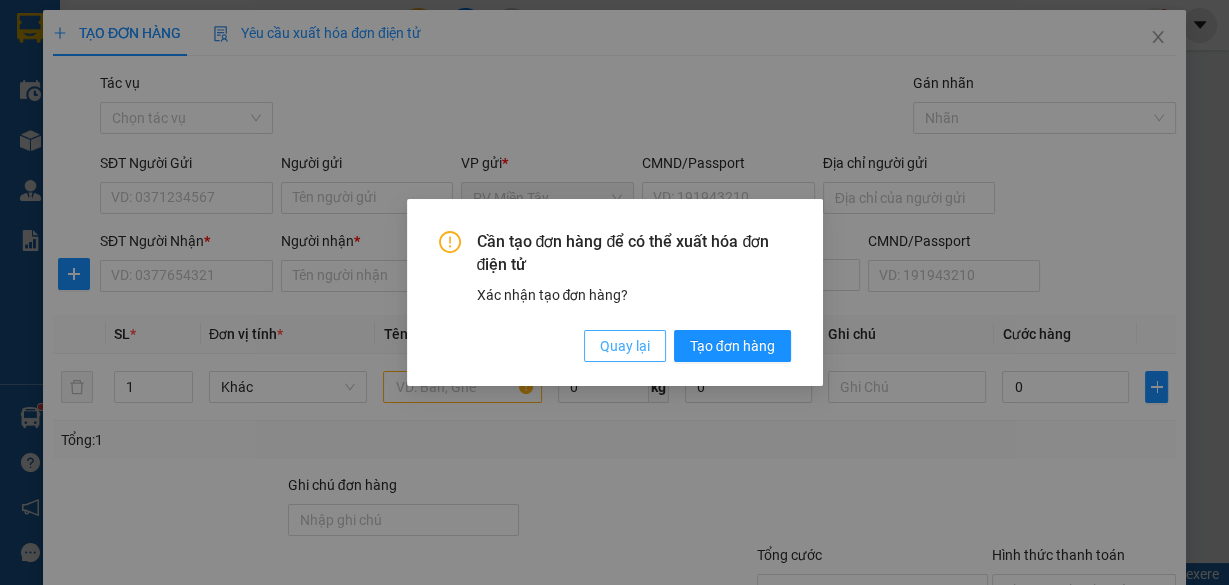 click on "Quay lại" at bounding box center (625, 346) 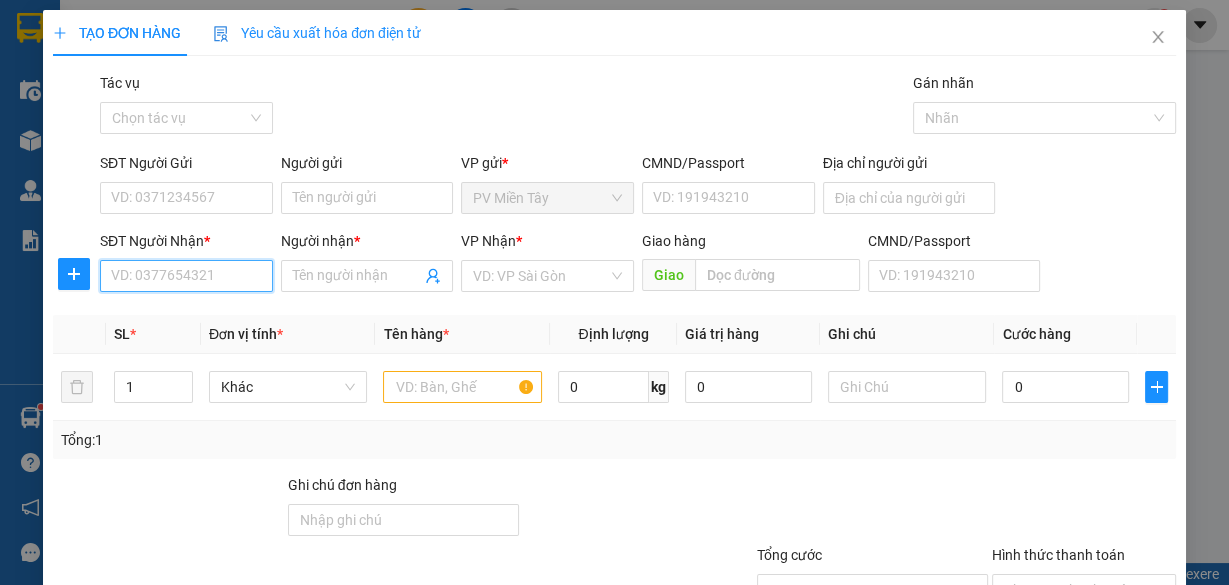 click on "SĐT Người Nhận  *" at bounding box center [186, 276] 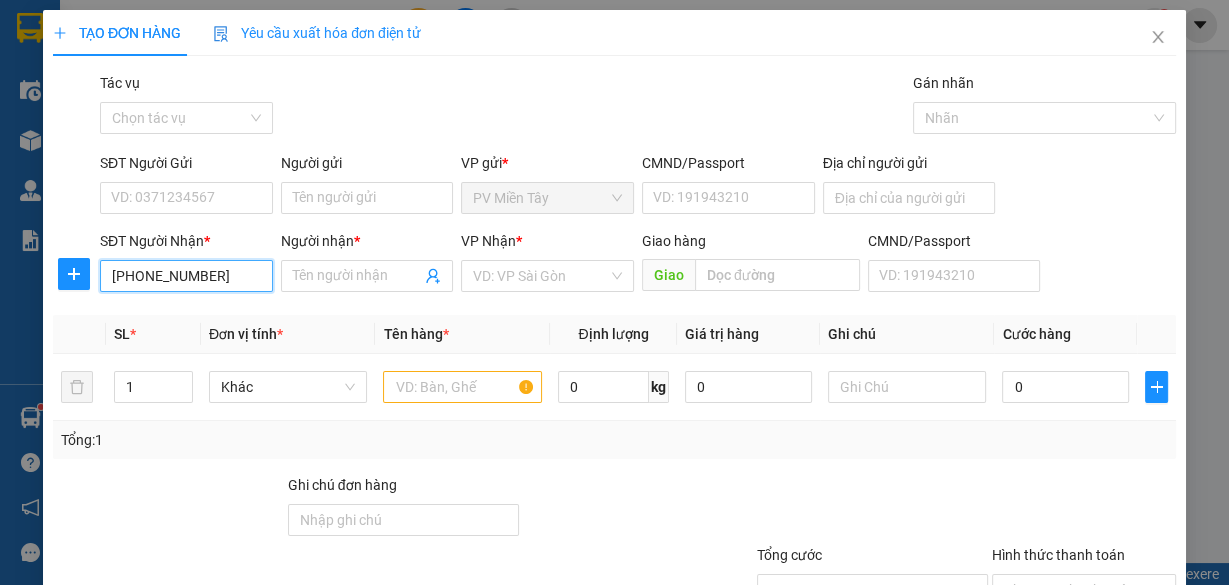 type on "0938564939" 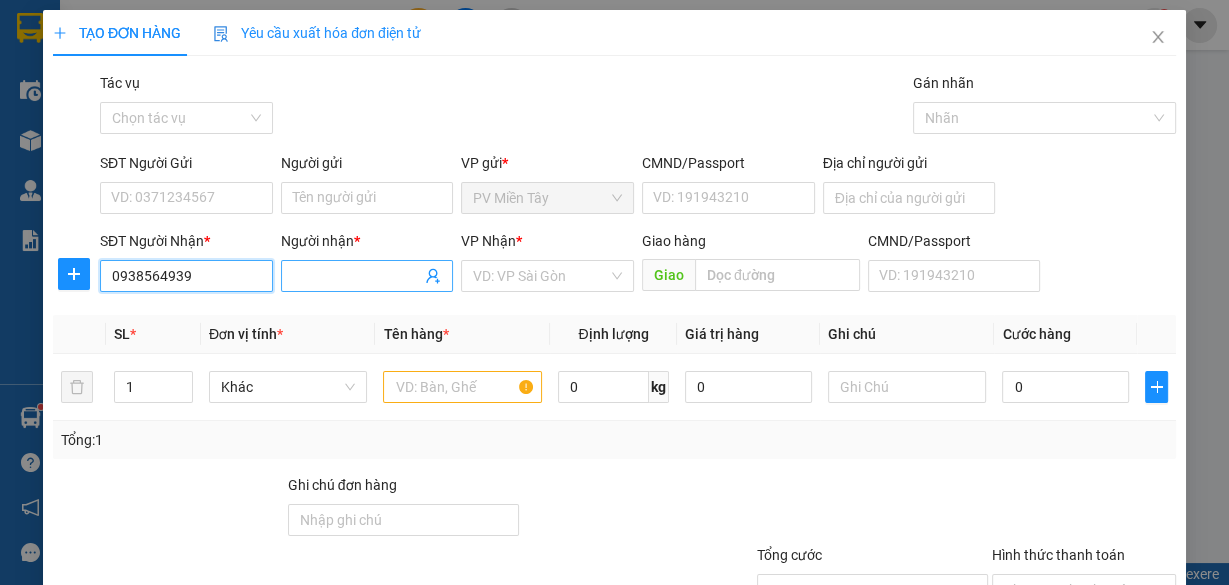 click on "0938564939" at bounding box center (186, 276) 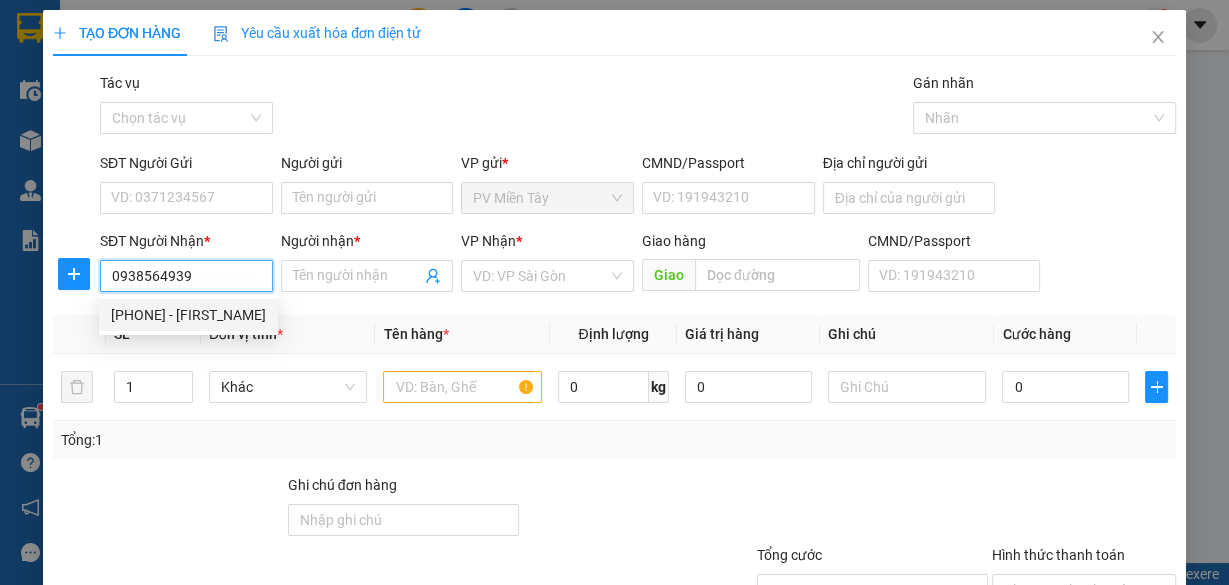 click on "[PHONE] - [FIRST_NAME]" at bounding box center [188, 315] 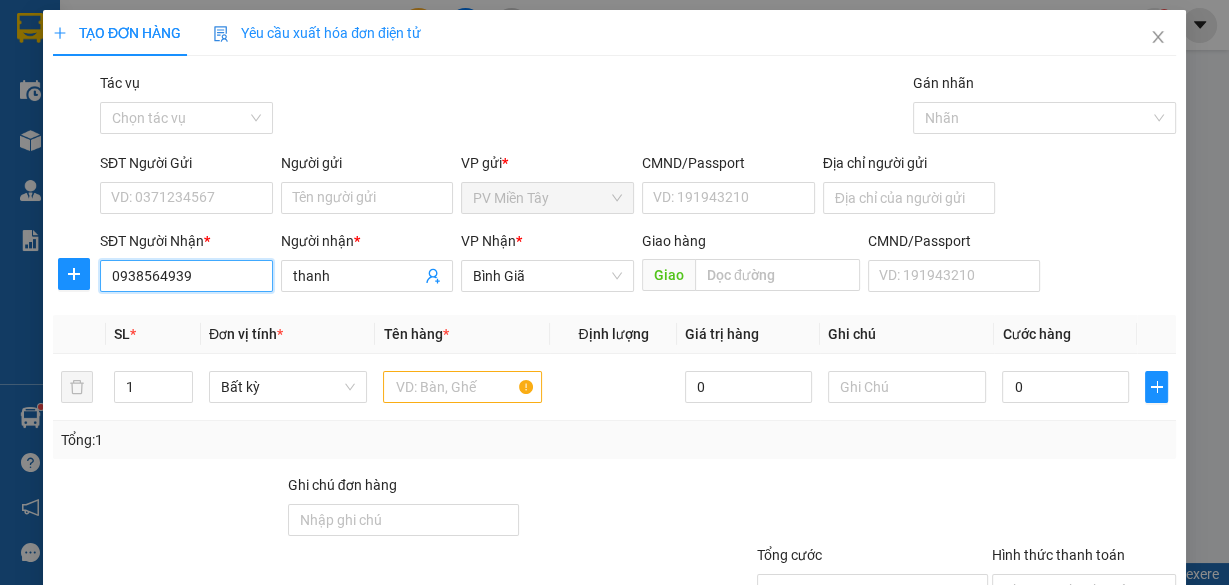 click on "0938564939" at bounding box center [186, 276] 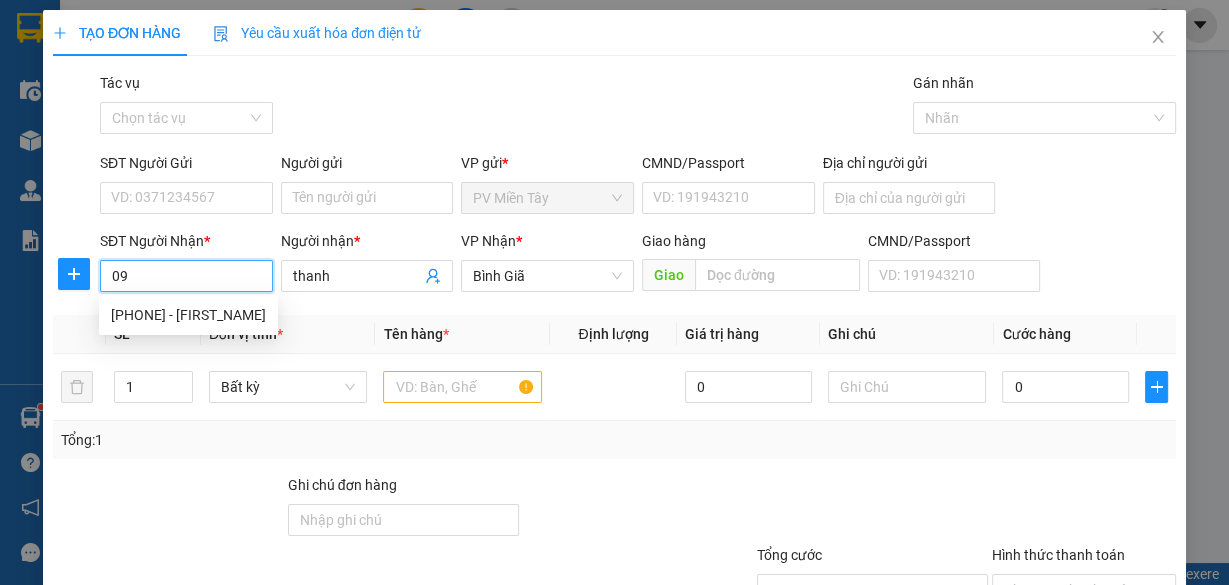 type on "0" 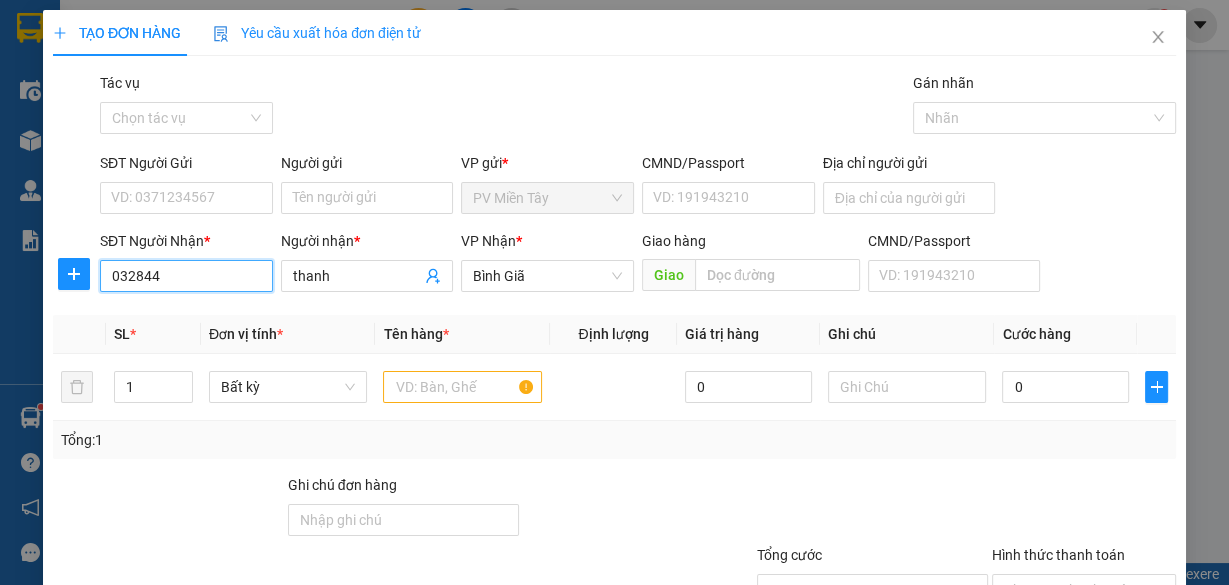 type on "[PHONE_NUMBER]" 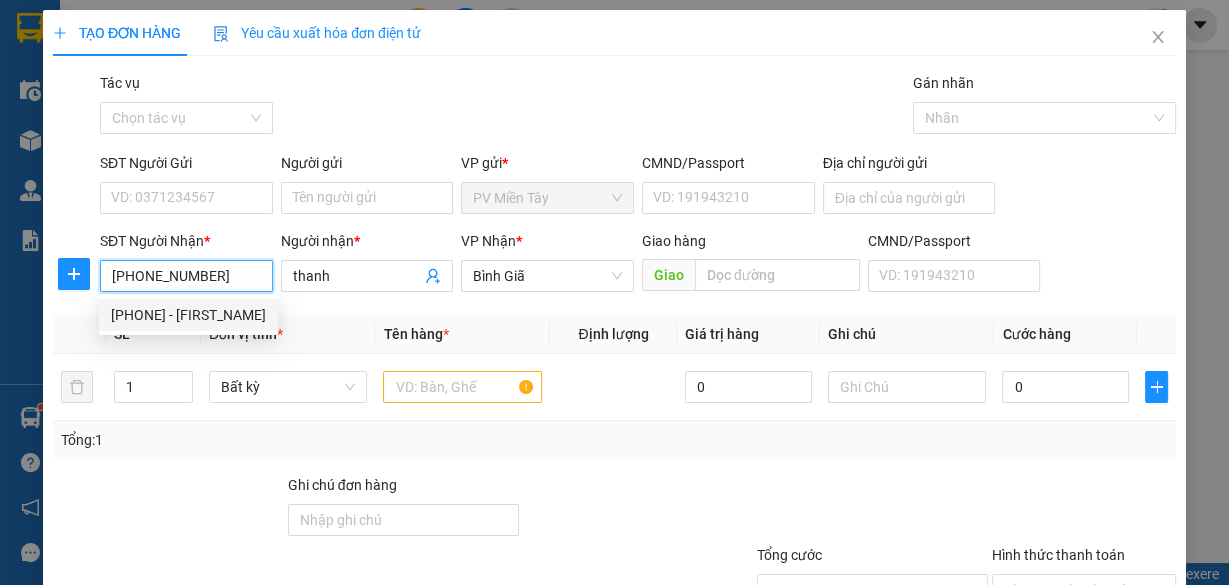 click on "[PHONE] - [FIRST_NAME]" at bounding box center (188, 315) 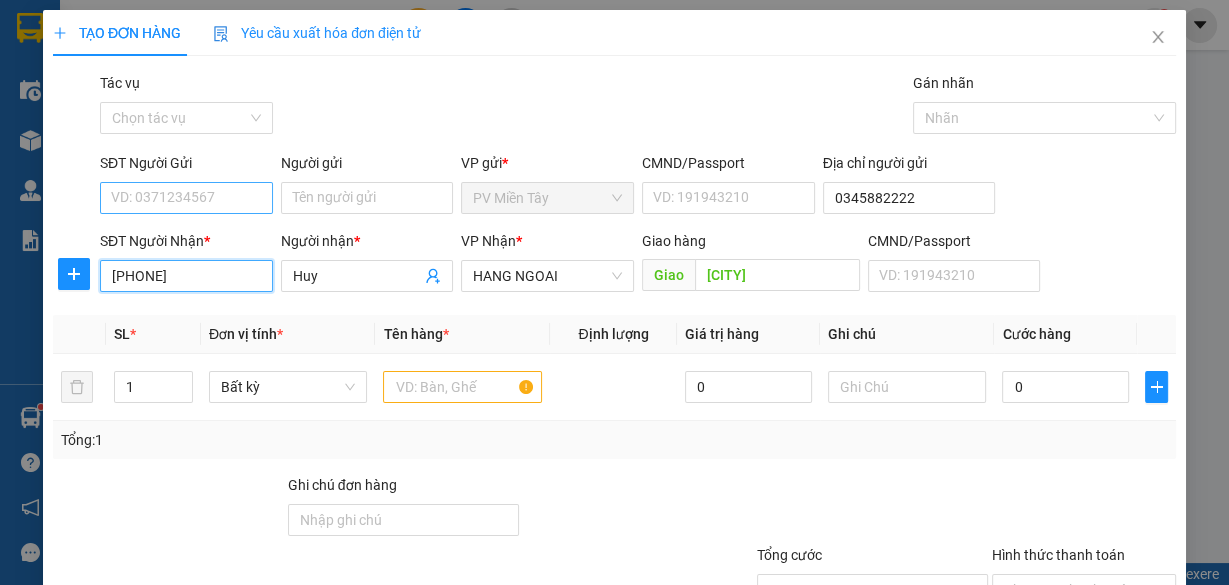 type on "[PHONE]" 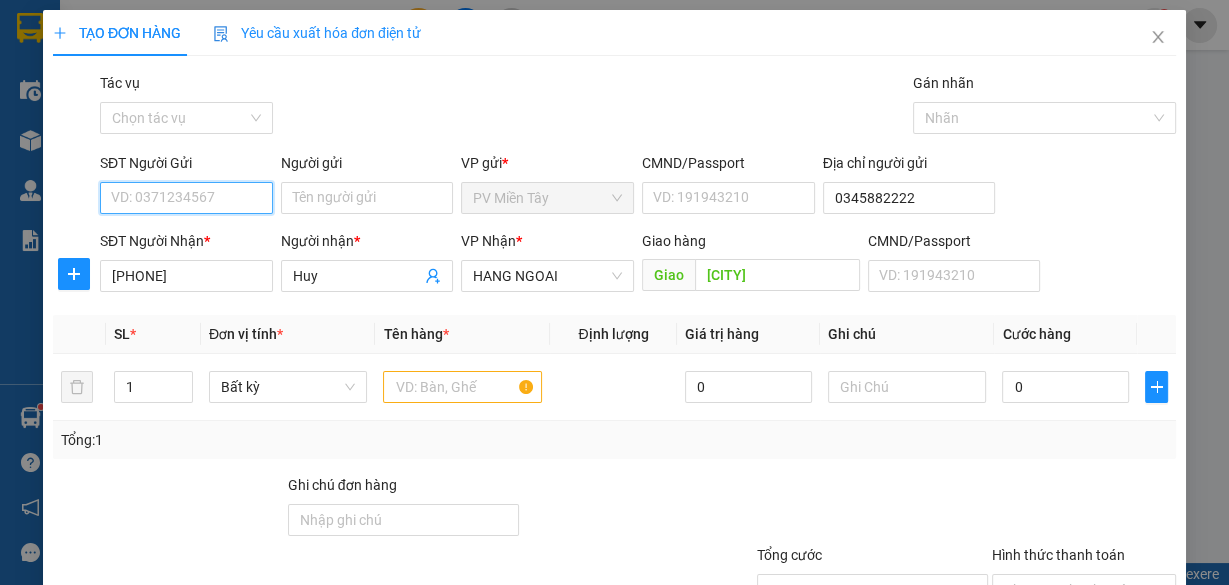 click on "SĐT Người Gửi" at bounding box center (186, 198) 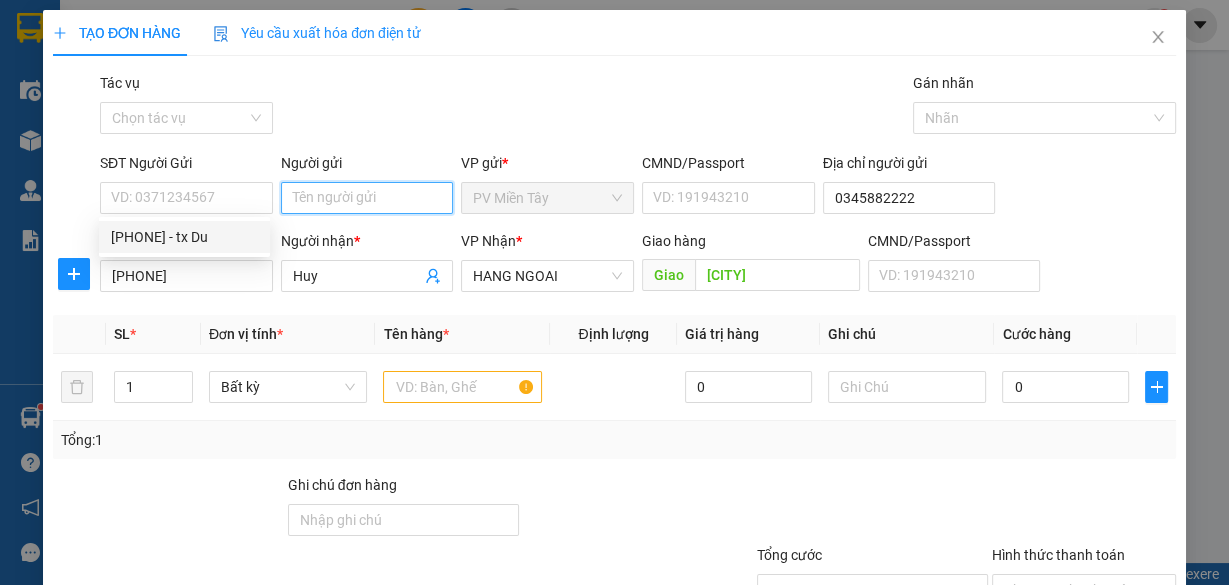 click on "Người gửi" at bounding box center (367, 198) 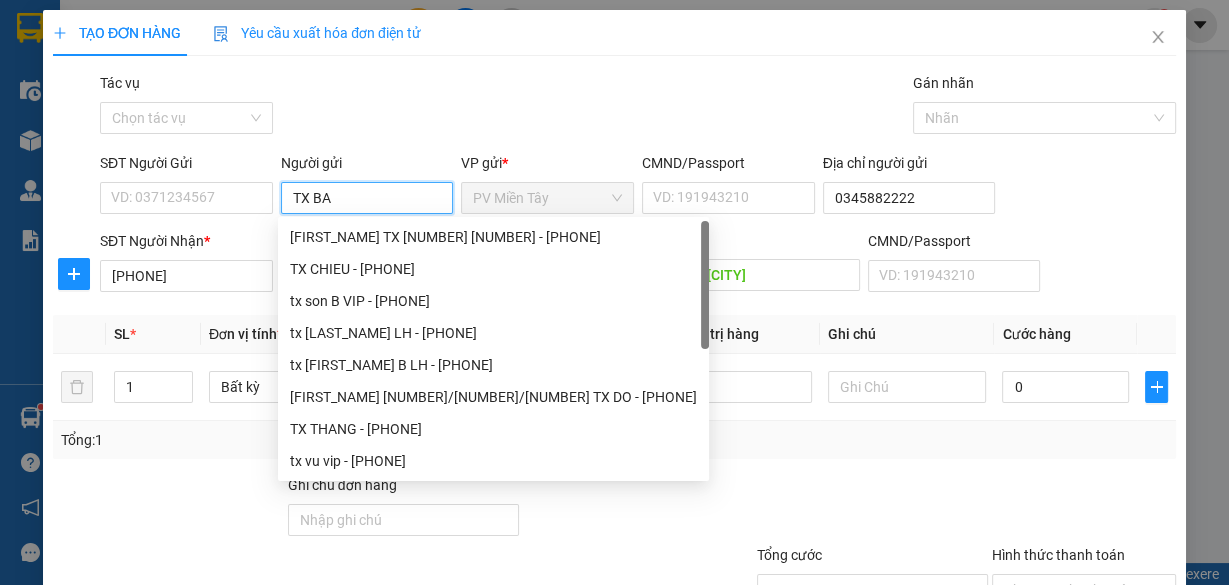 type on "TX BAY" 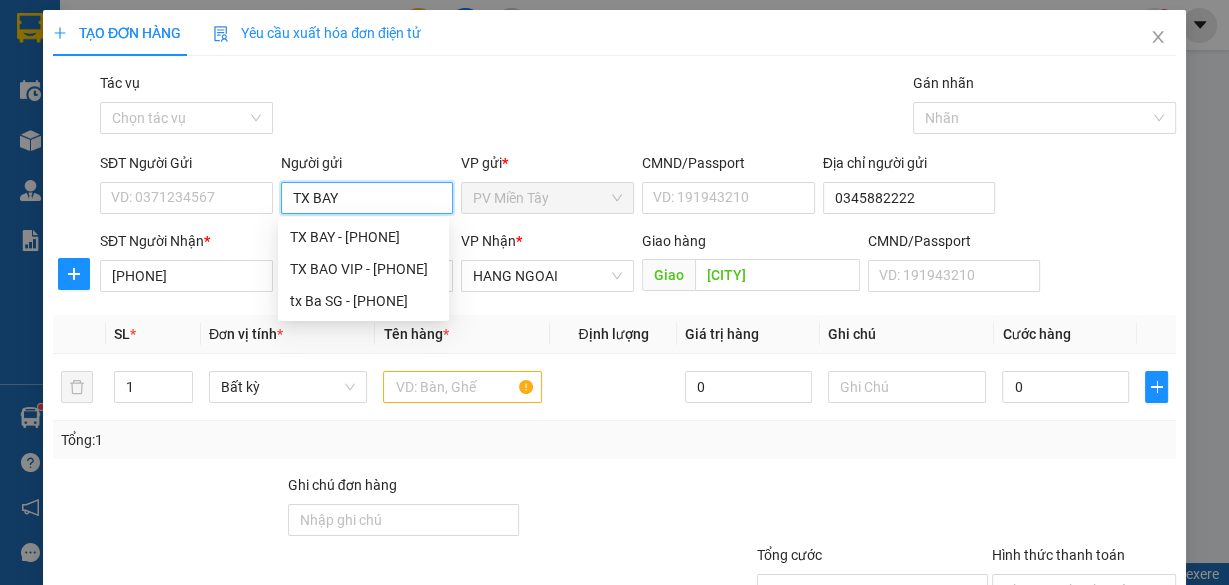 click on "TX BAY" at bounding box center [367, 198] 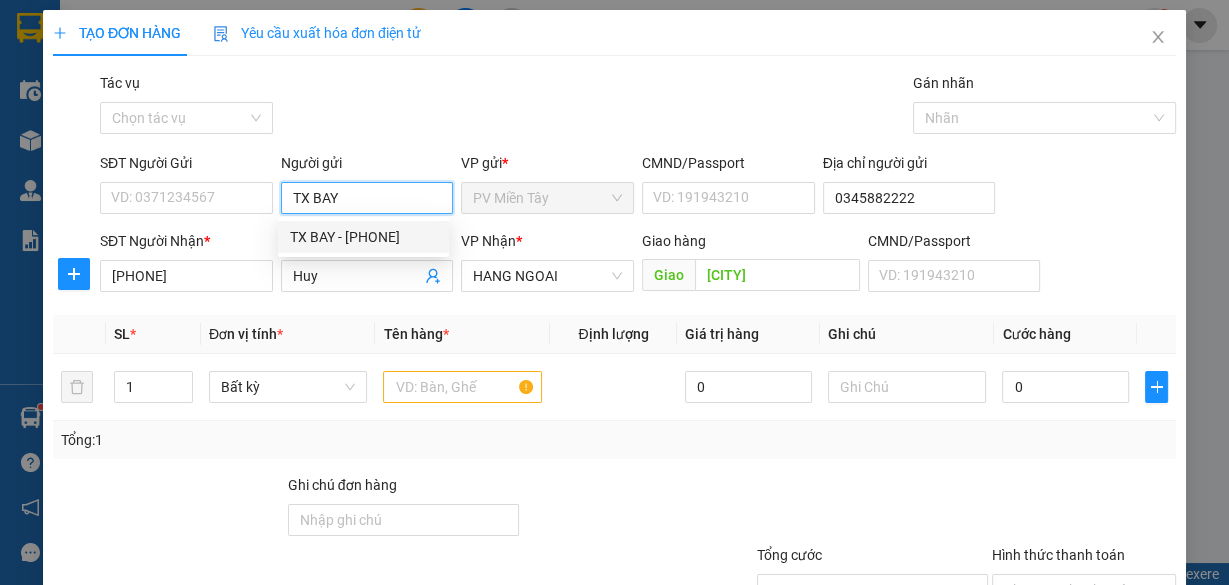 click on "TX BAY - [PHONE]" at bounding box center [363, 237] 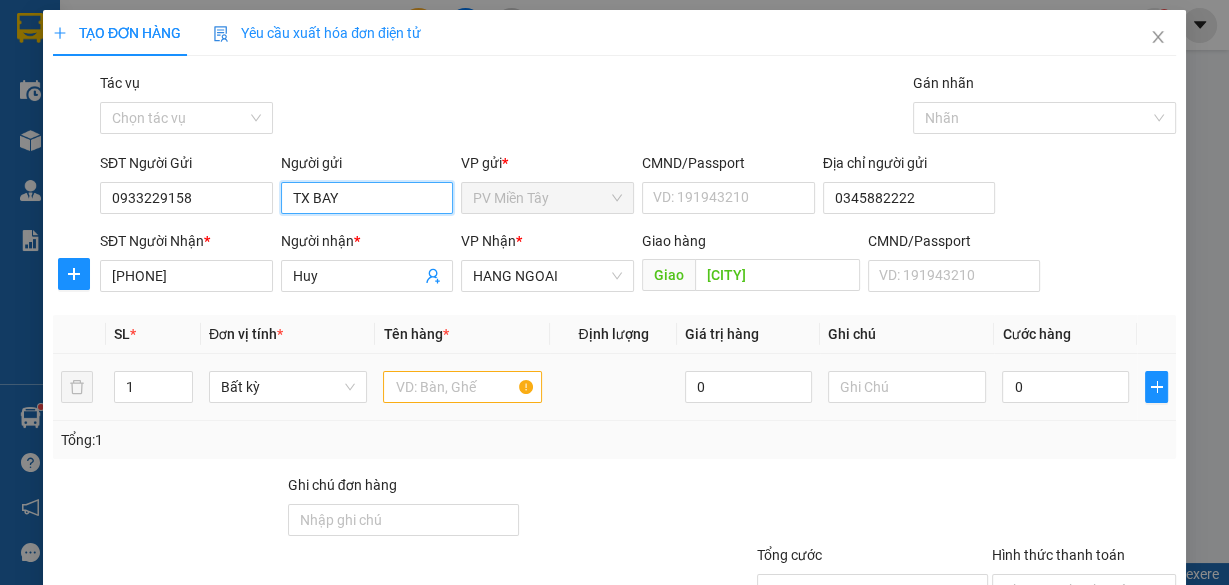 type on "TX BAY" 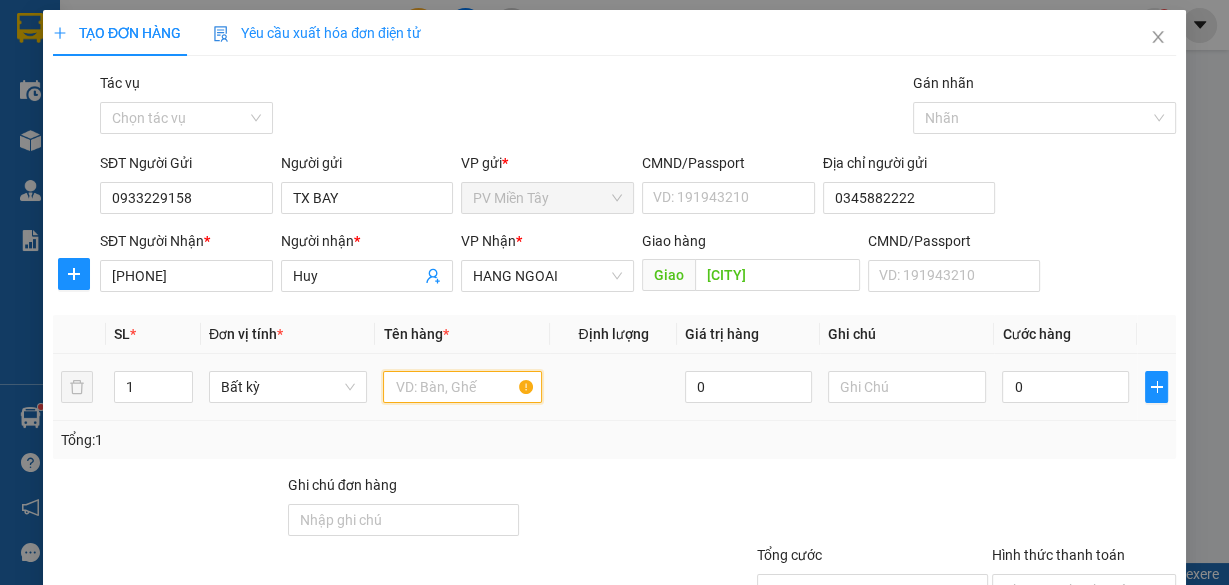 click at bounding box center (462, 387) 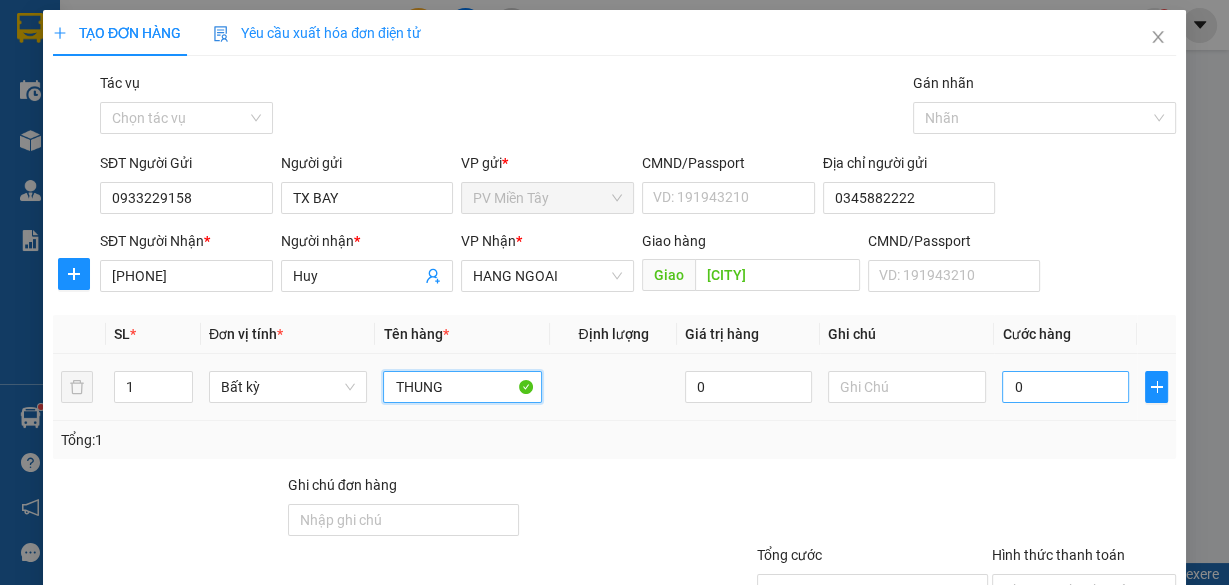 type on "THUNG" 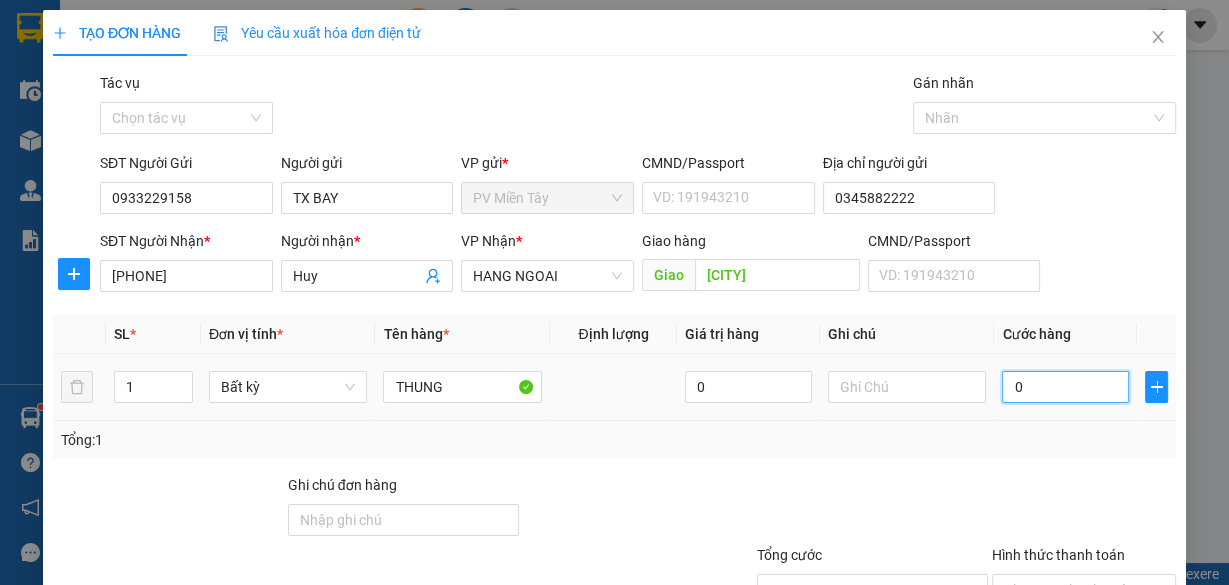 click on "0" at bounding box center [1065, 387] 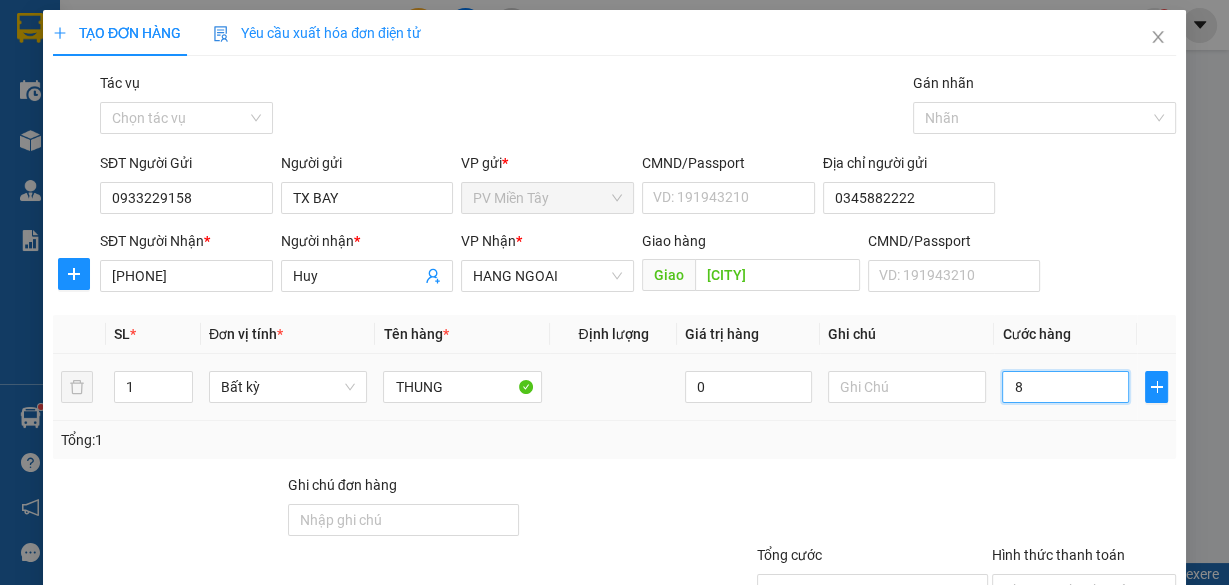 type on "8" 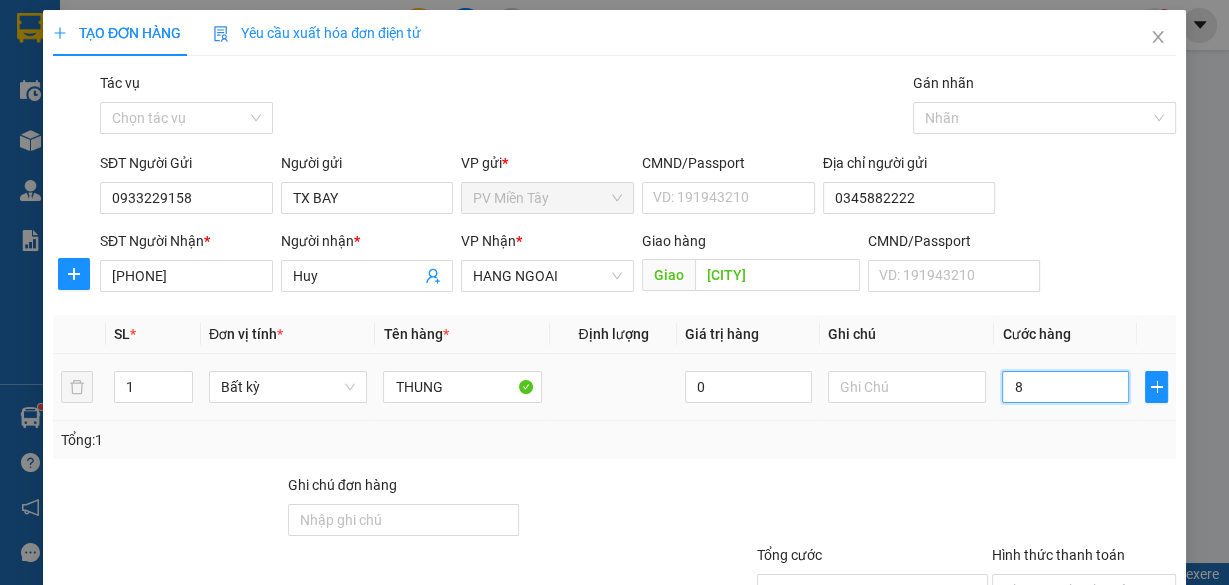 type on "80" 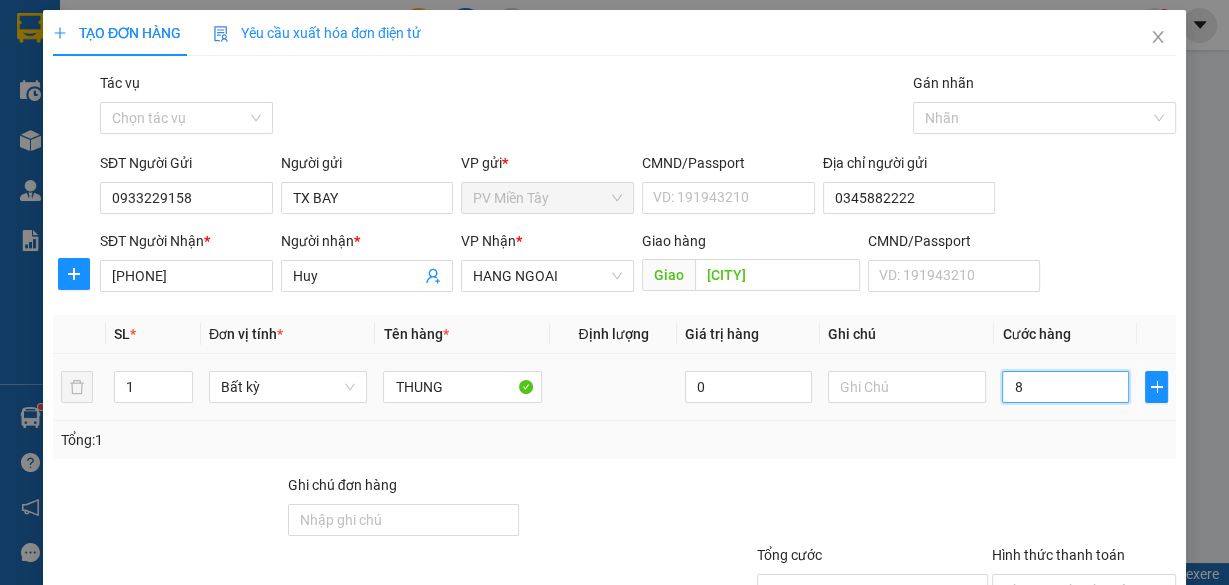 type on "80" 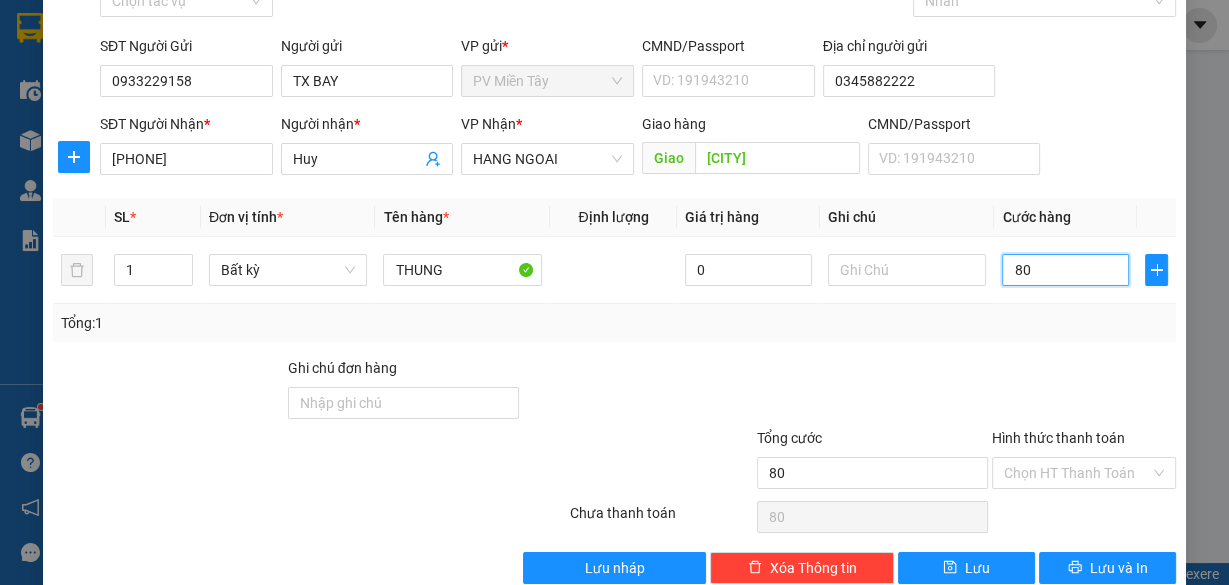 scroll, scrollTop: 152, scrollLeft: 0, axis: vertical 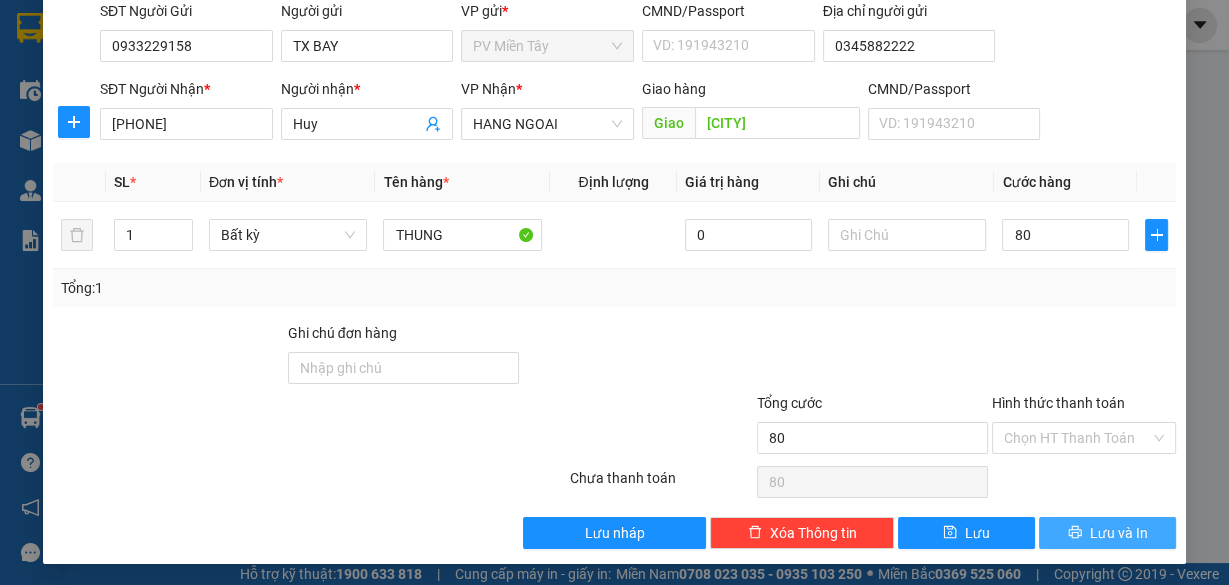 type on "80.000" 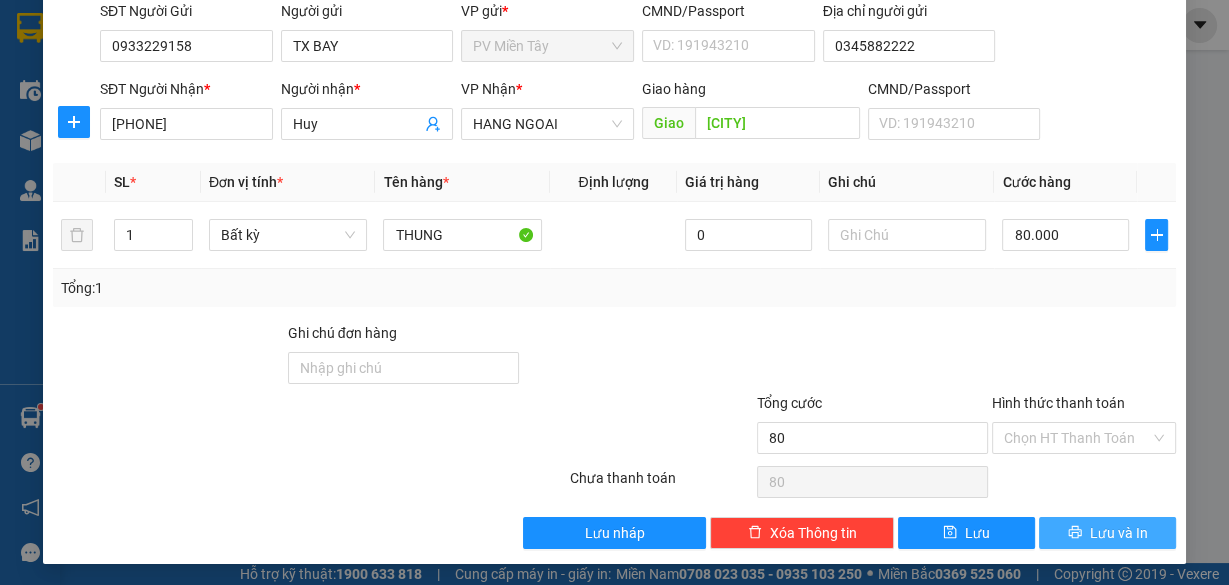 type on "80.000" 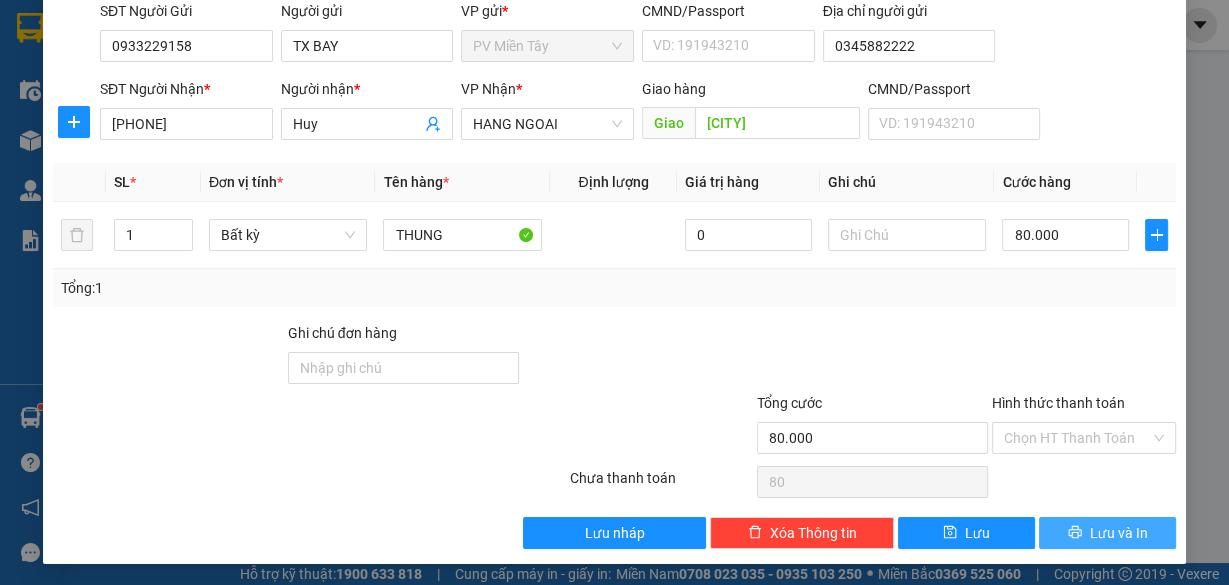 type on "80.000" 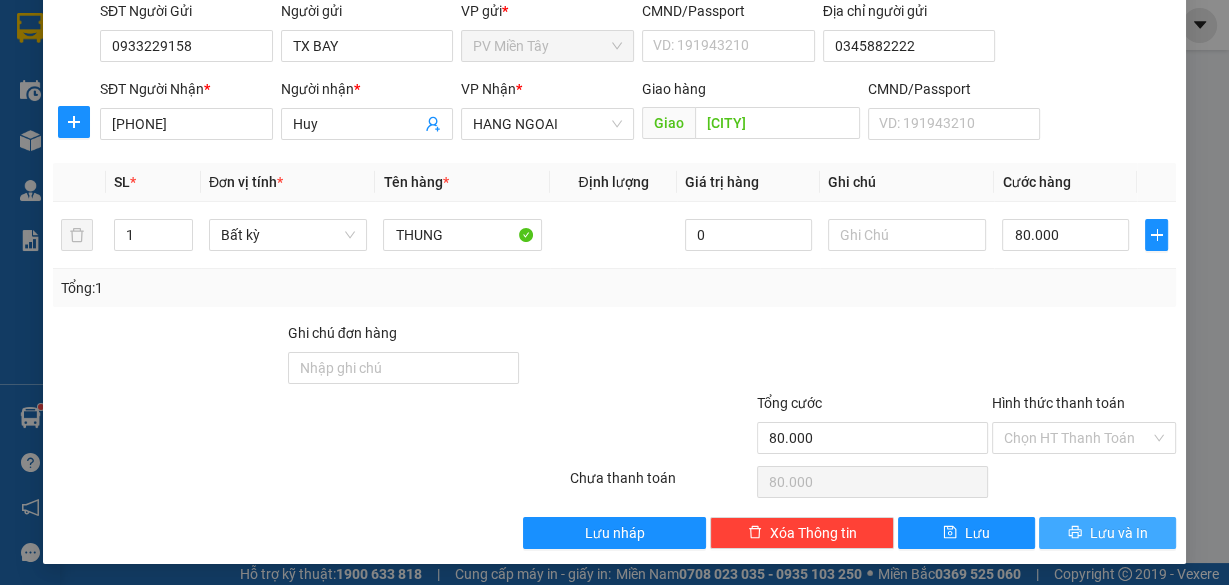 click on "Lưu và In" at bounding box center [1119, 533] 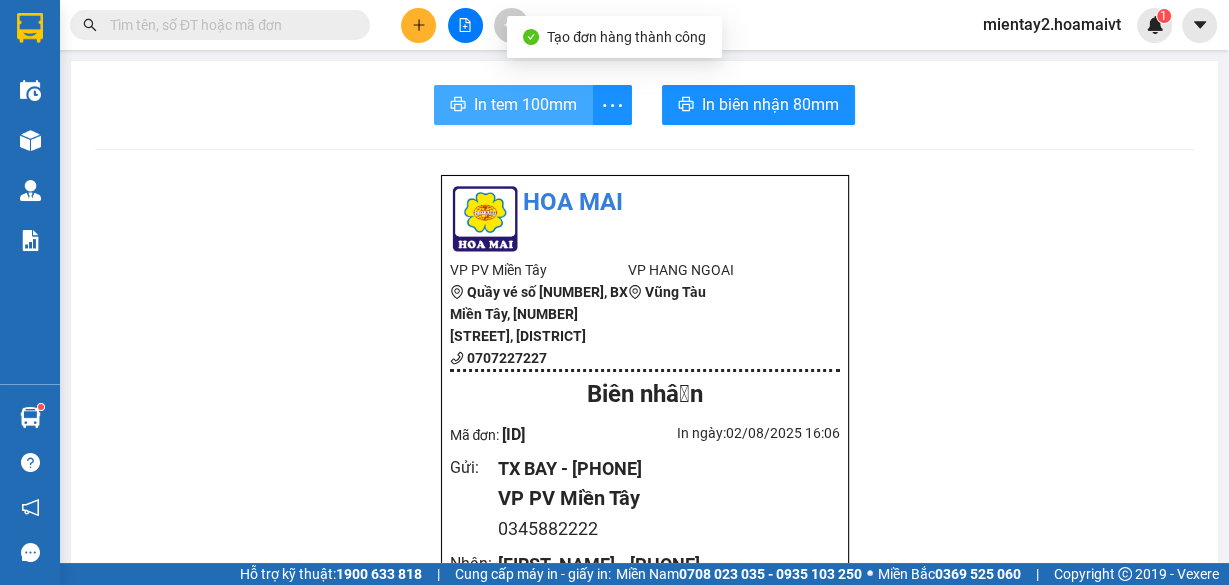 click on "In tem 100mm" at bounding box center [525, 104] 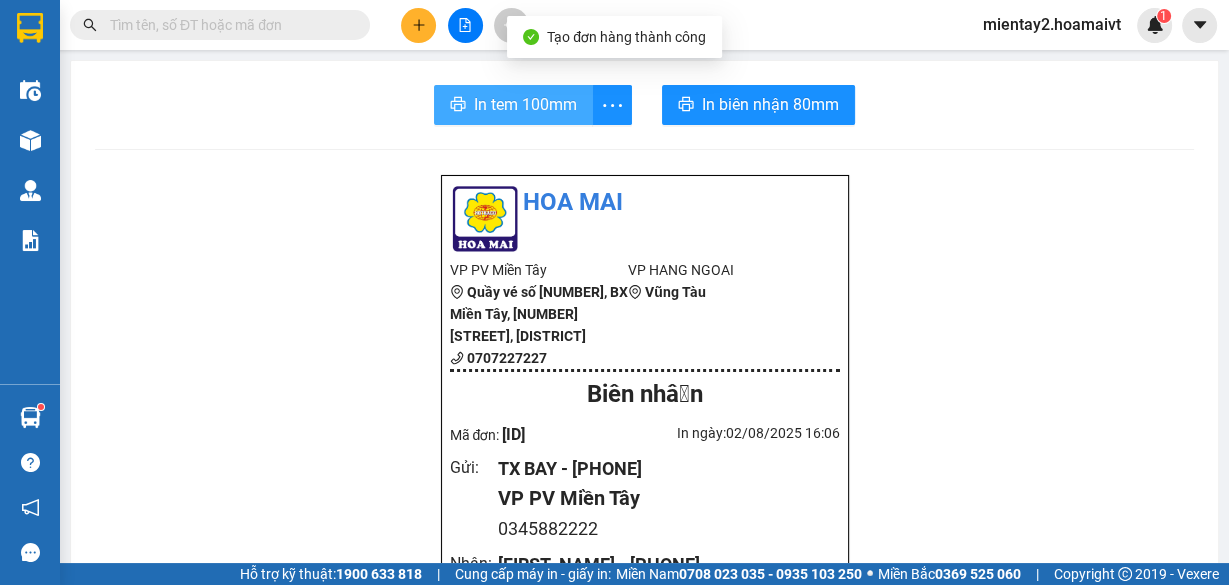 scroll, scrollTop: 0, scrollLeft: 0, axis: both 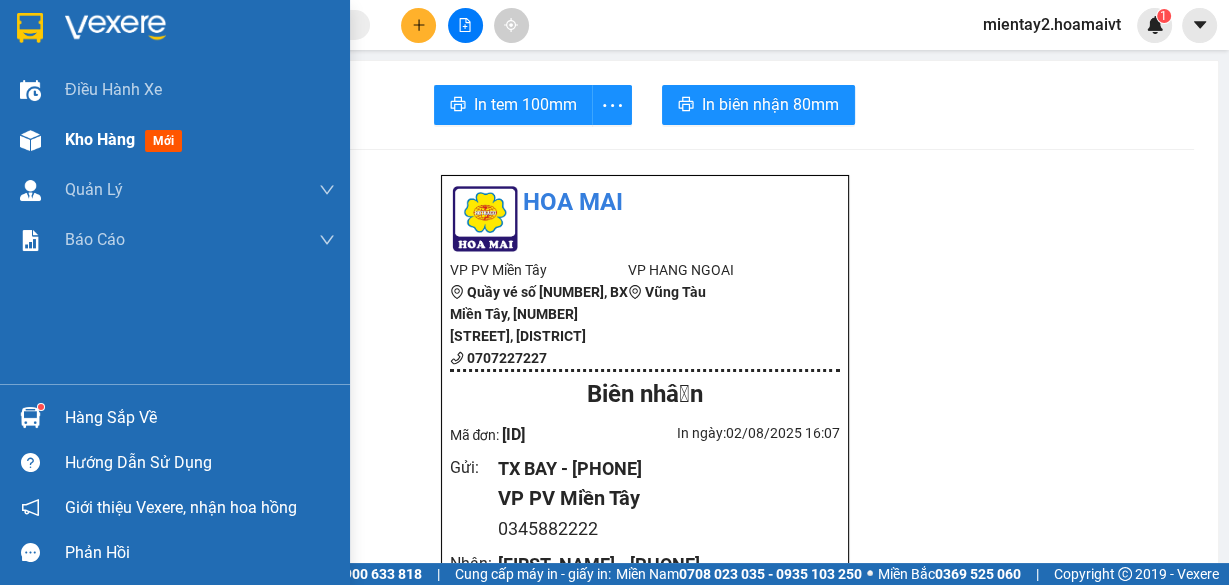 click on "Kho hàng" at bounding box center [100, 139] 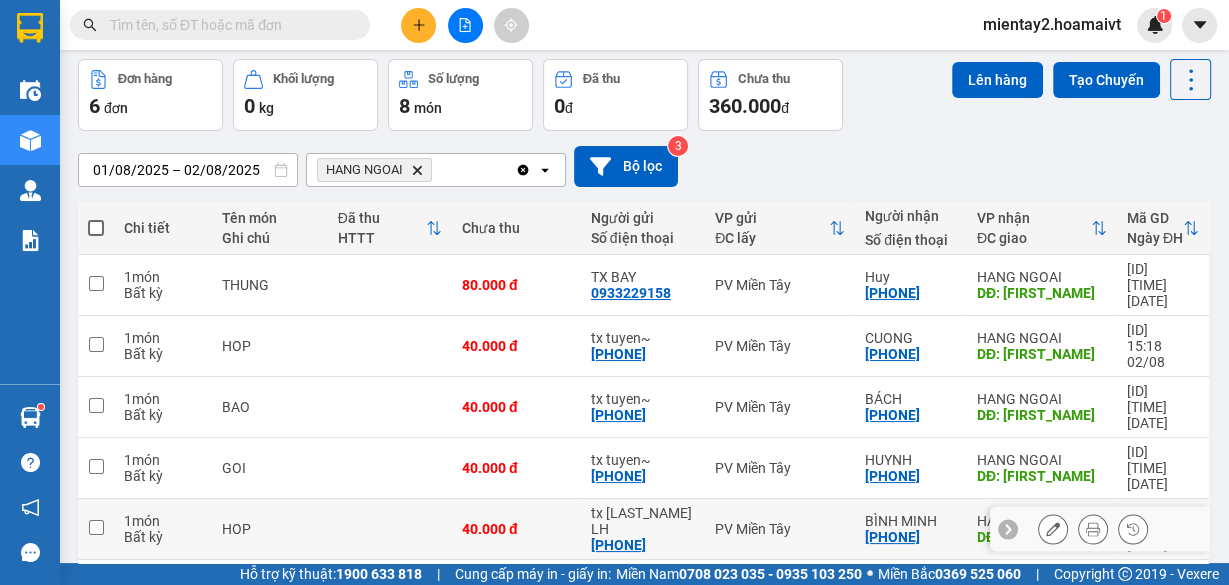 scroll, scrollTop: 0, scrollLeft: 0, axis: both 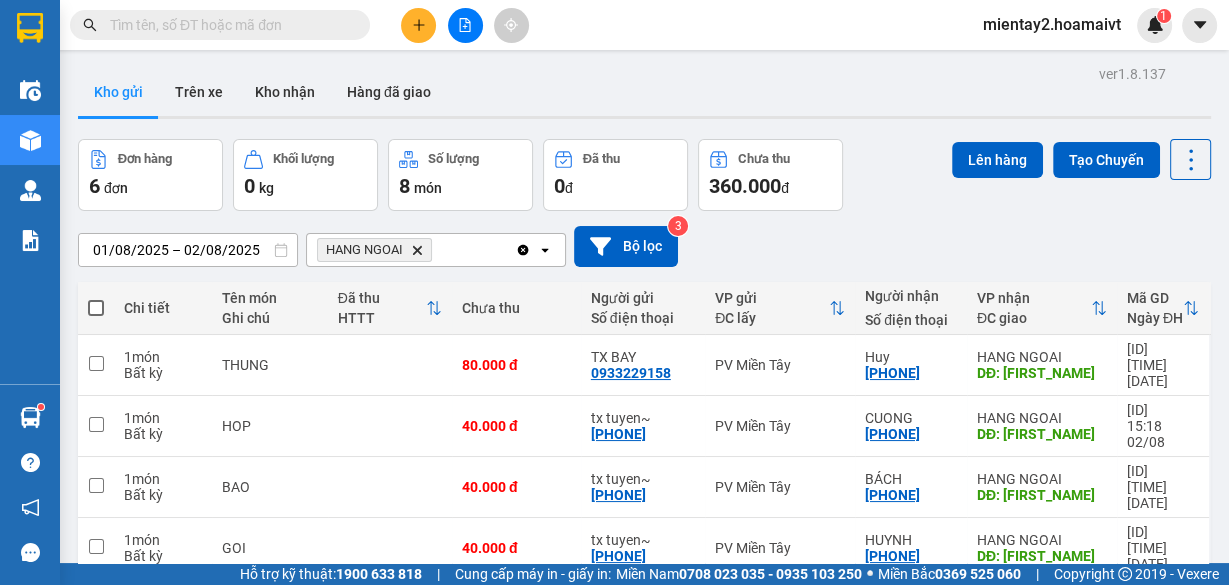 click on "Delete" 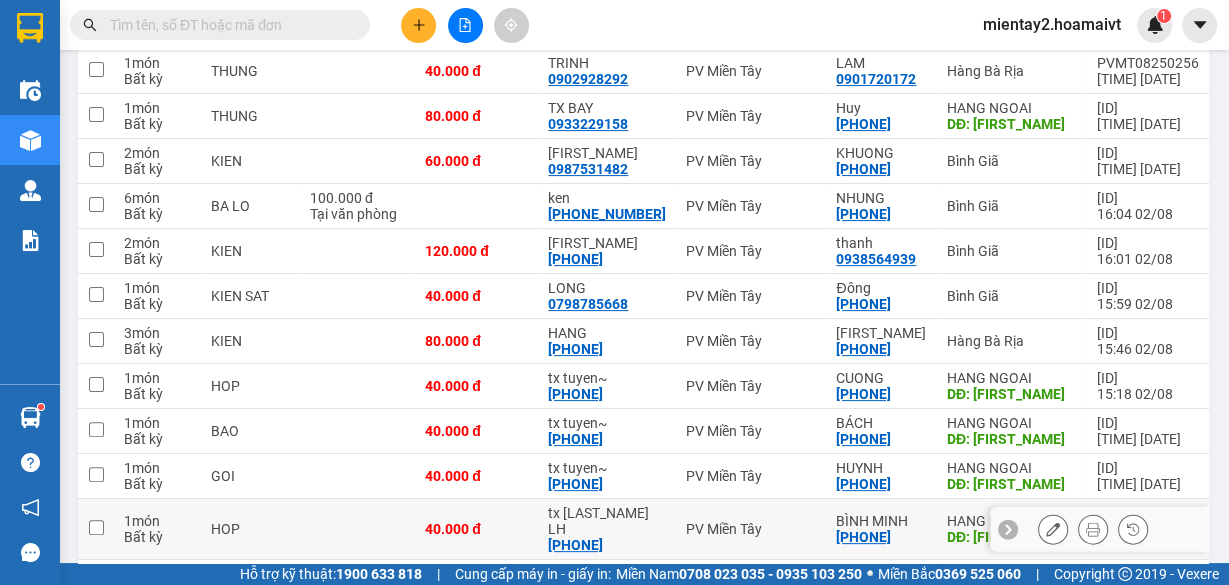 scroll, scrollTop: 320, scrollLeft: 0, axis: vertical 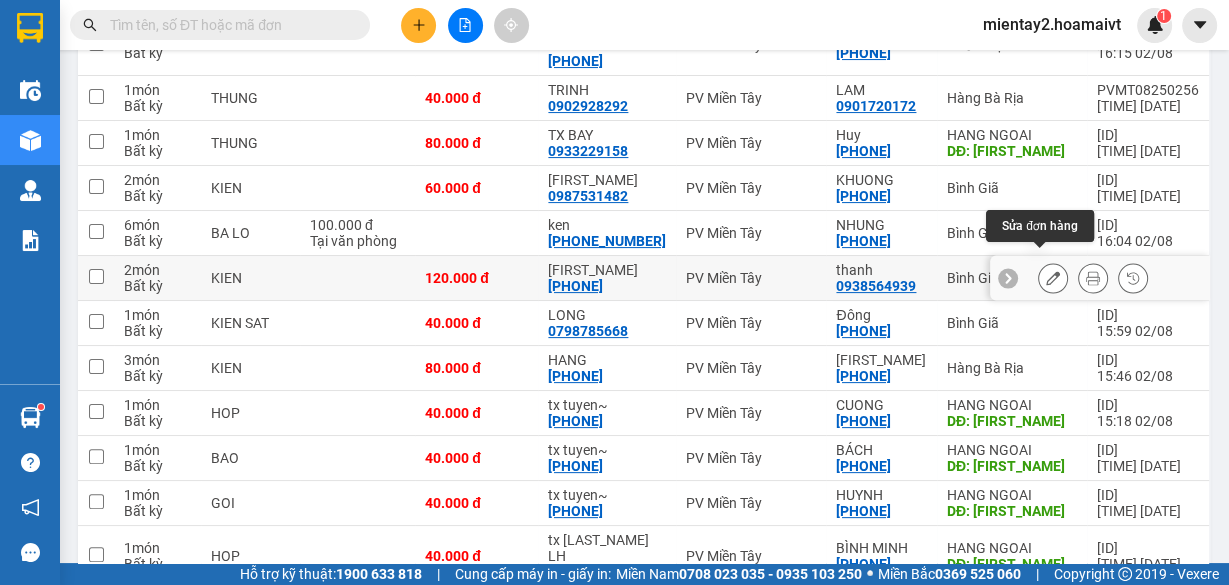 click 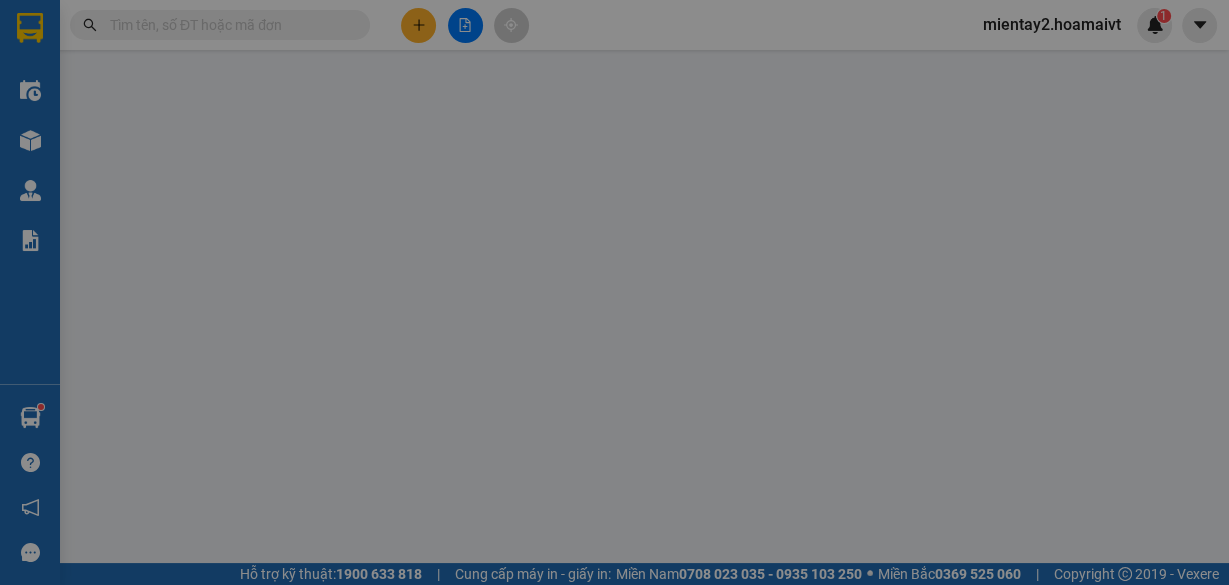 scroll, scrollTop: 0, scrollLeft: 0, axis: both 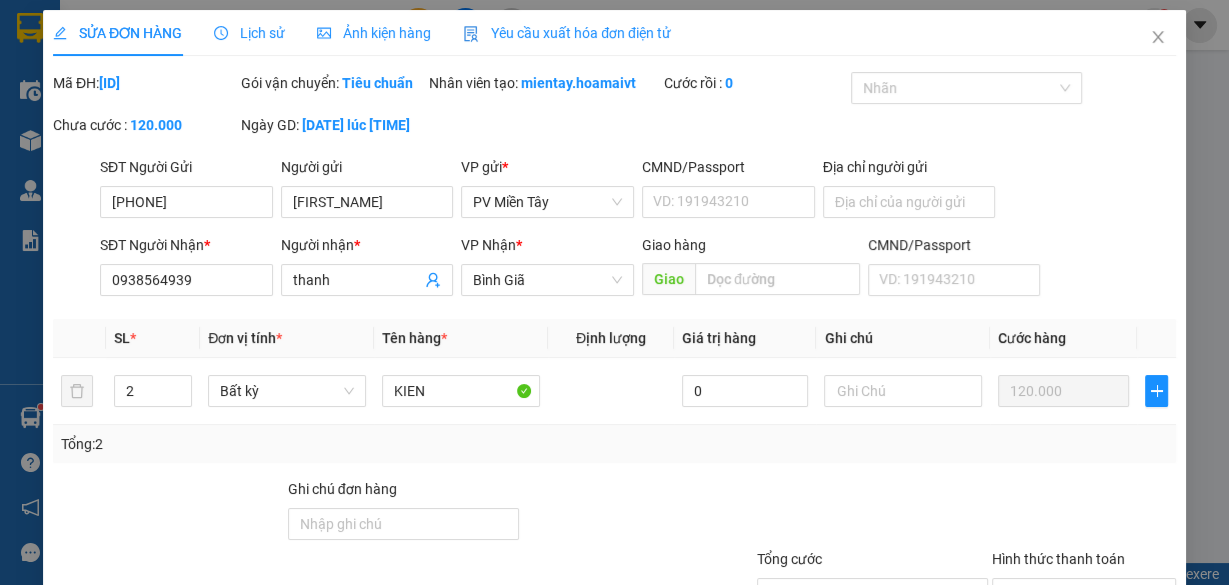 type on "[PHONE]" 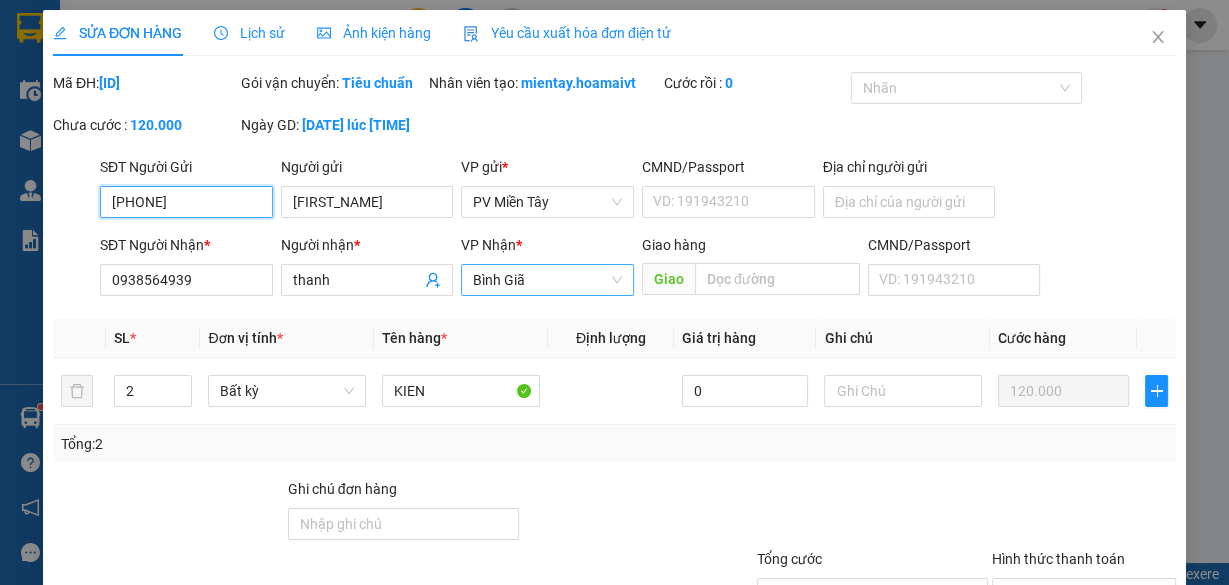 click on "Bình Giã" at bounding box center [547, 280] 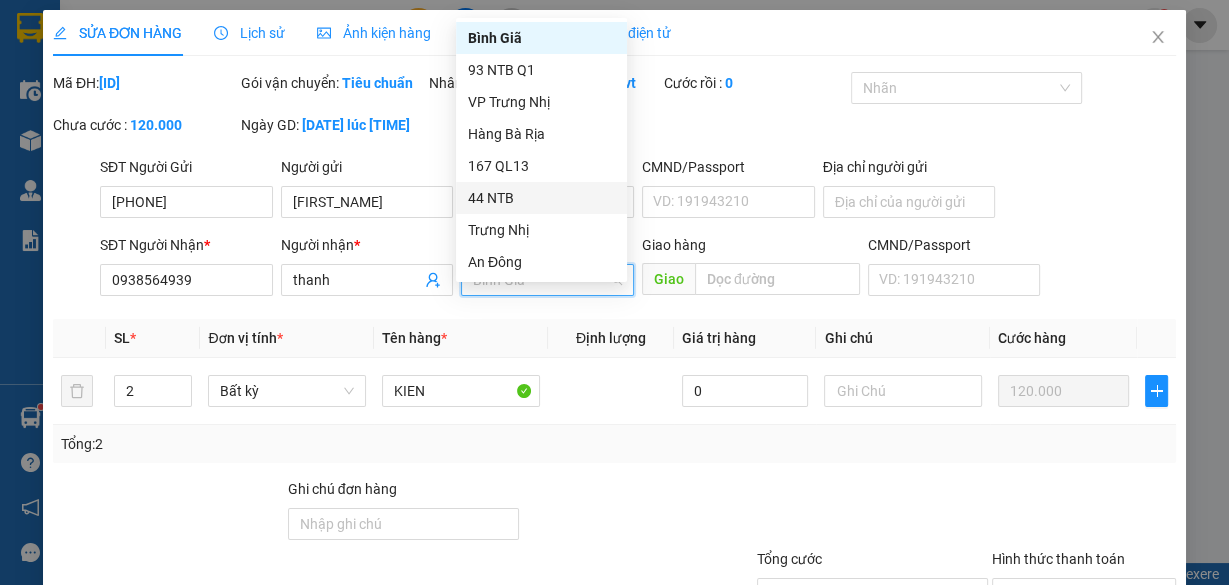 scroll, scrollTop: 160, scrollLeft: 0, axis: vertical 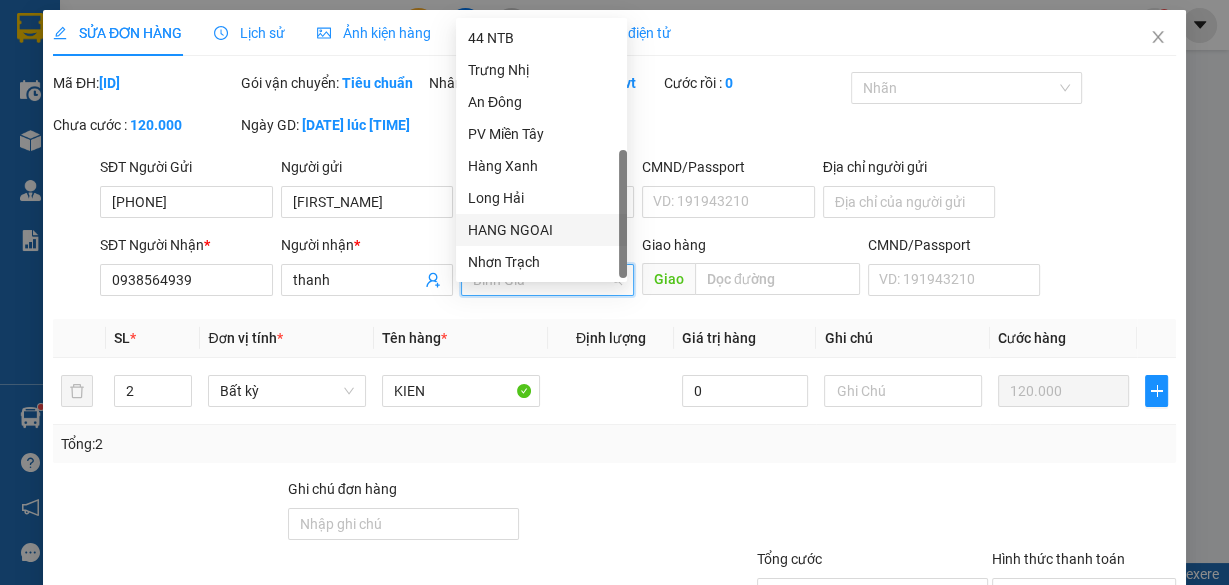 click on "HANG NGOAI" at bounding box center (541, 230) 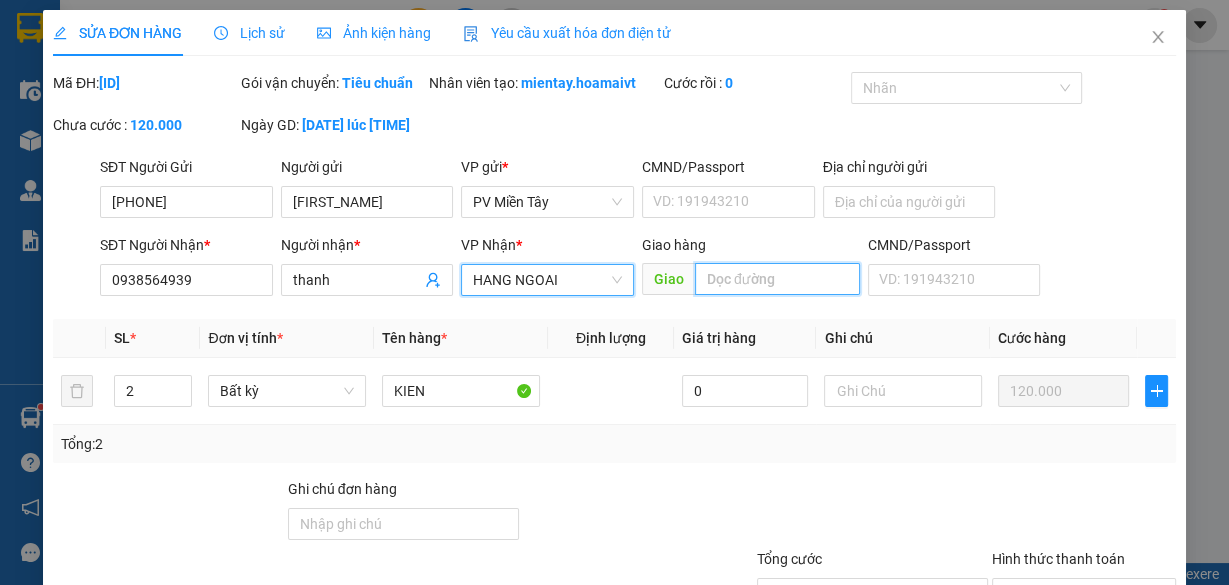 click at bounding box center (777, 279) 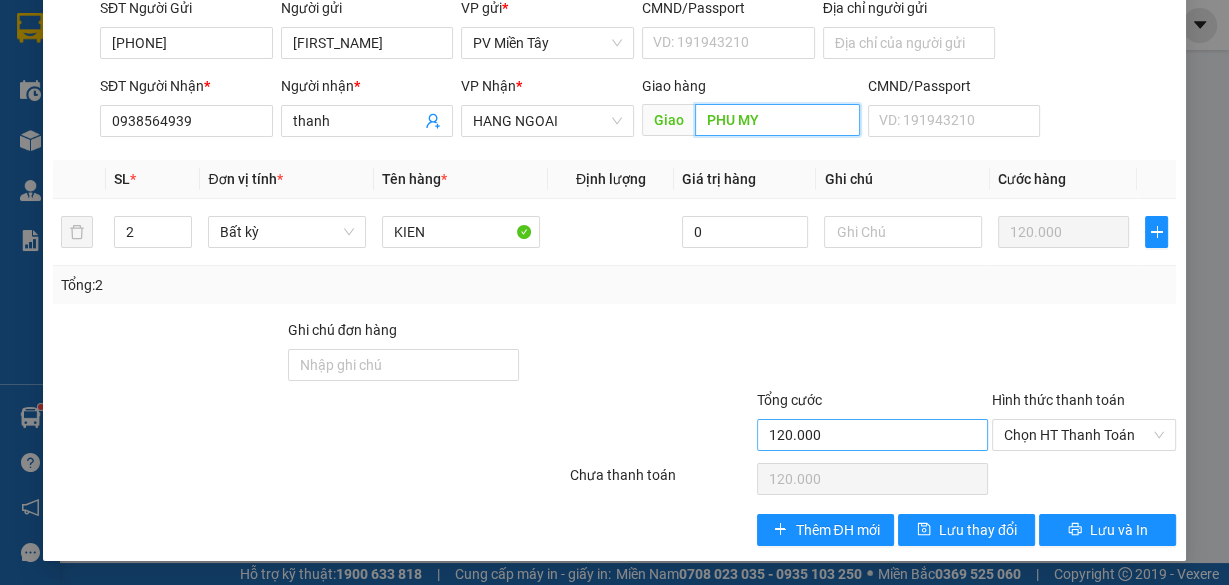 scroll, scrollTop: 179, scrollLeft: 0, axis: vertical 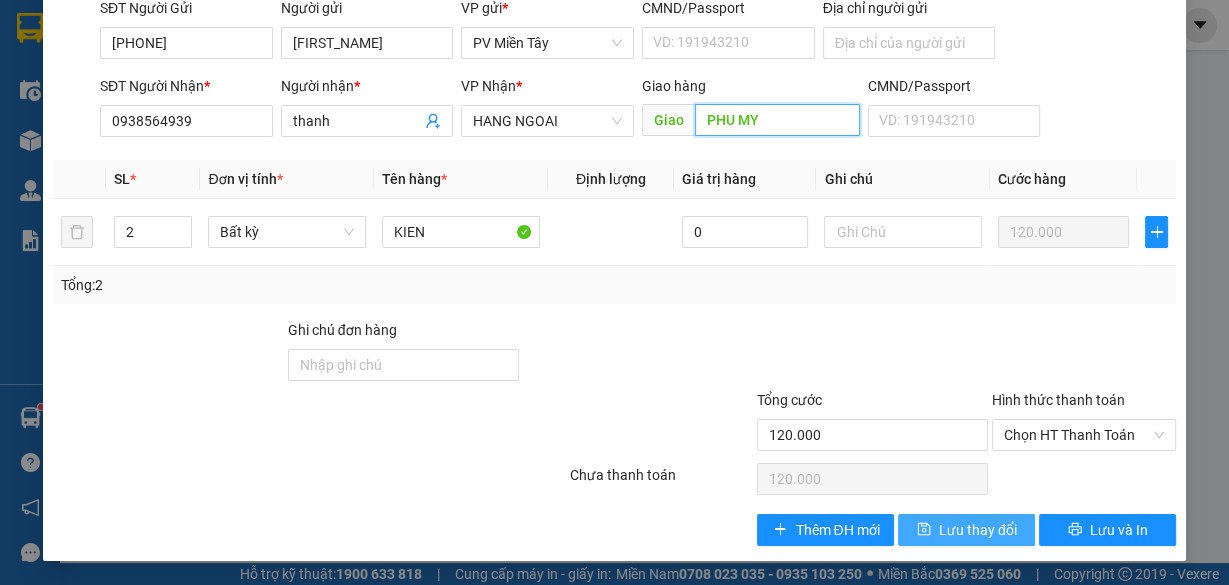 type on "PHU MY" 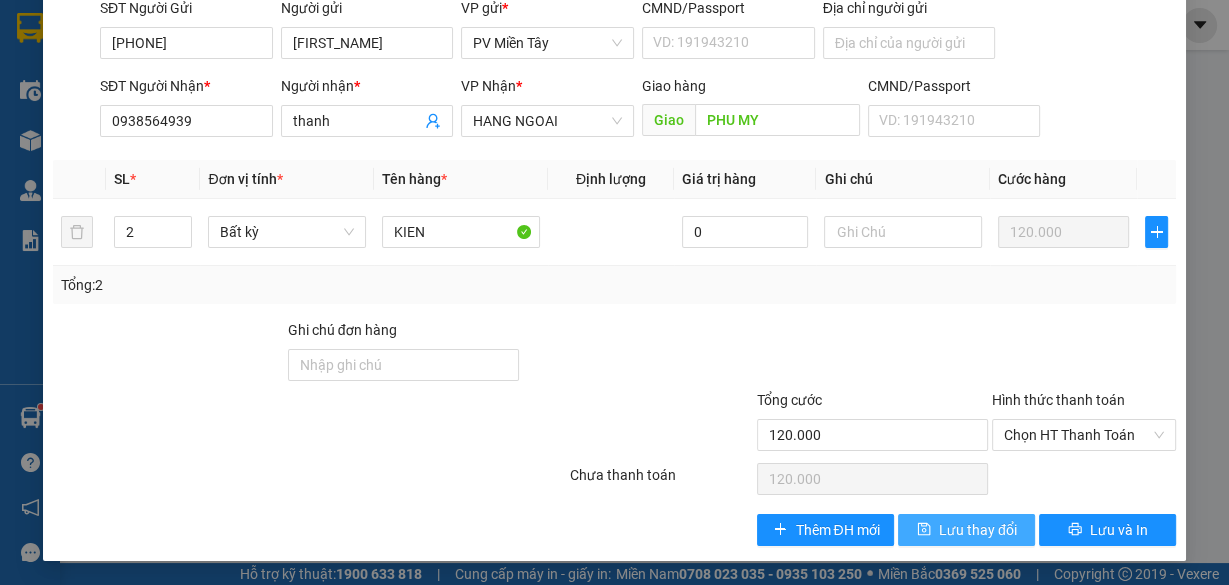click on "Lưu thay đổi" at bounding box center [978, 530] 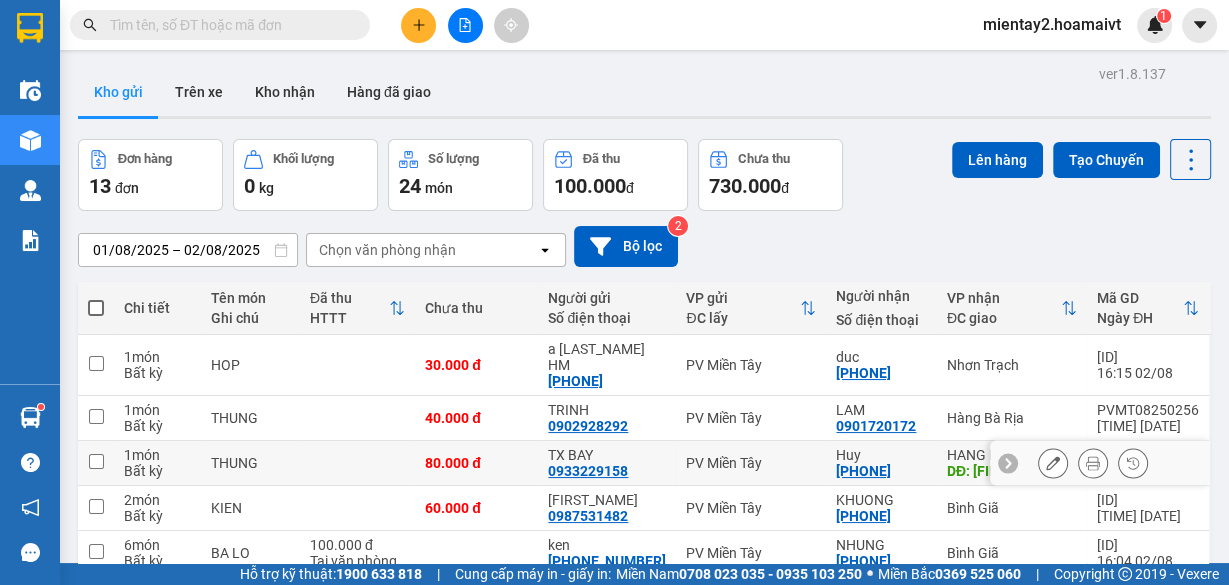 scroll, scrollTop: 80, scrollLeft: 0, axis: vertical 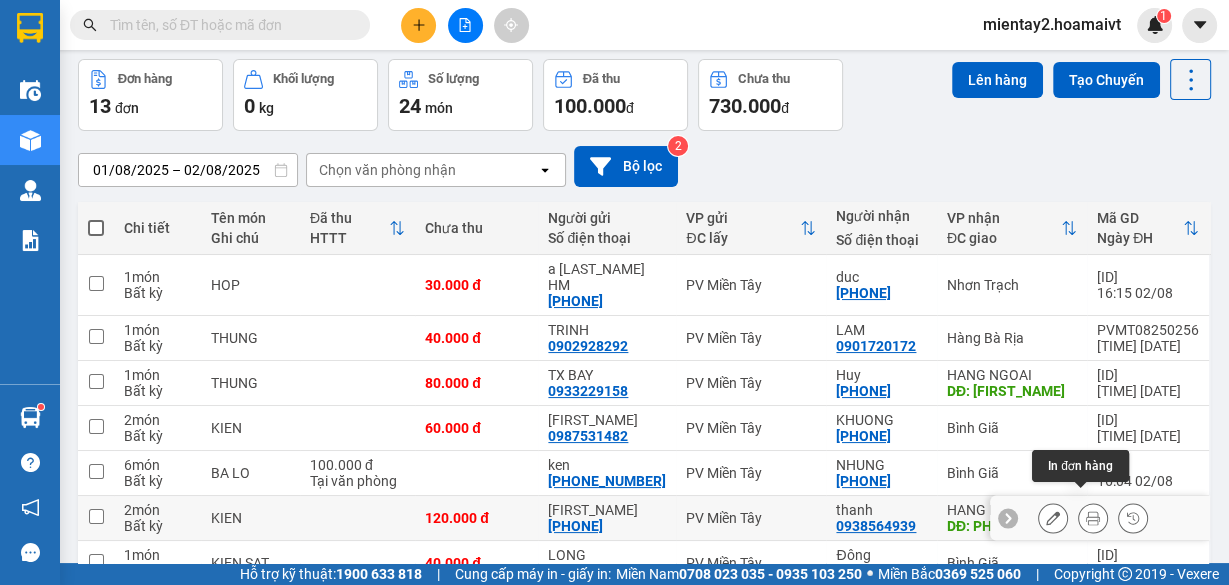 click 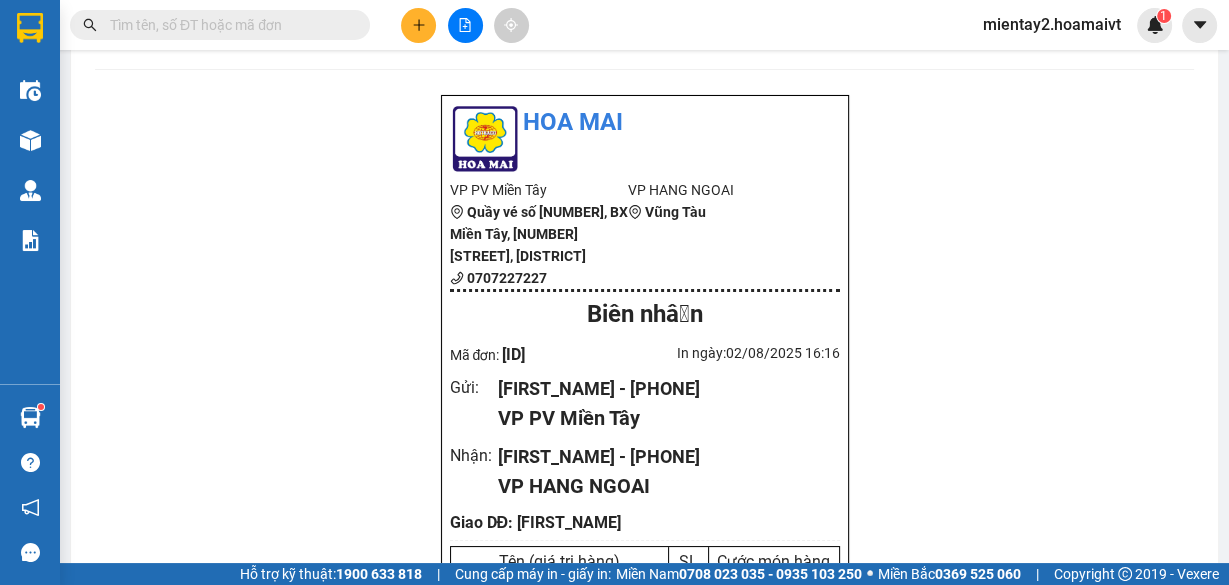 scroll, scrollTop: 0, scrollLeft: 0, axis: both 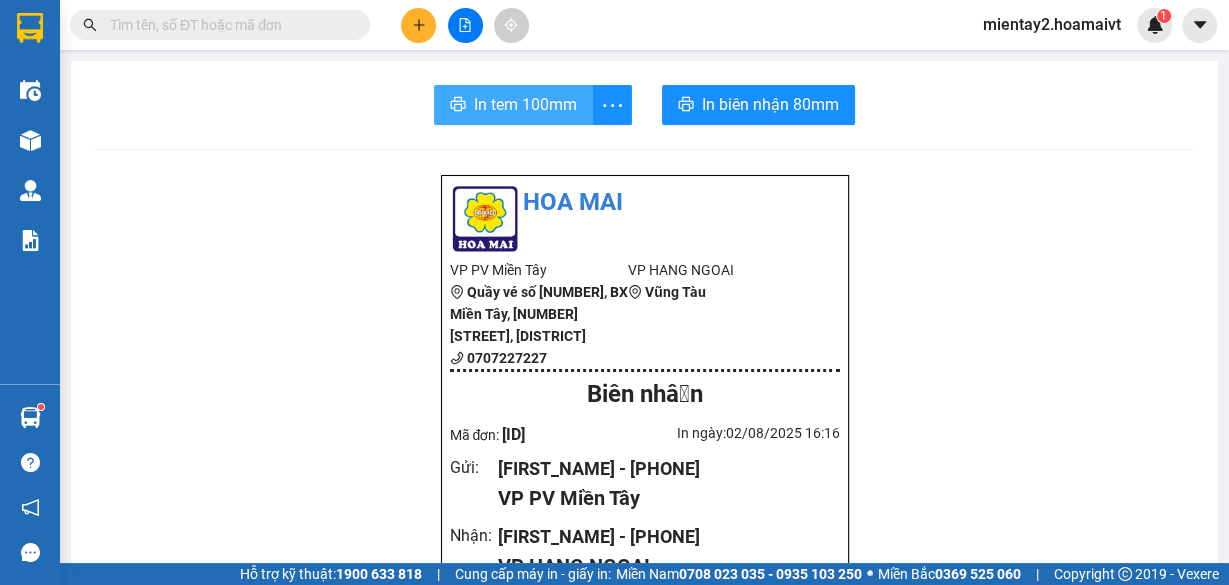 click on "In tem 100mm" at bounding box center (525, 104) 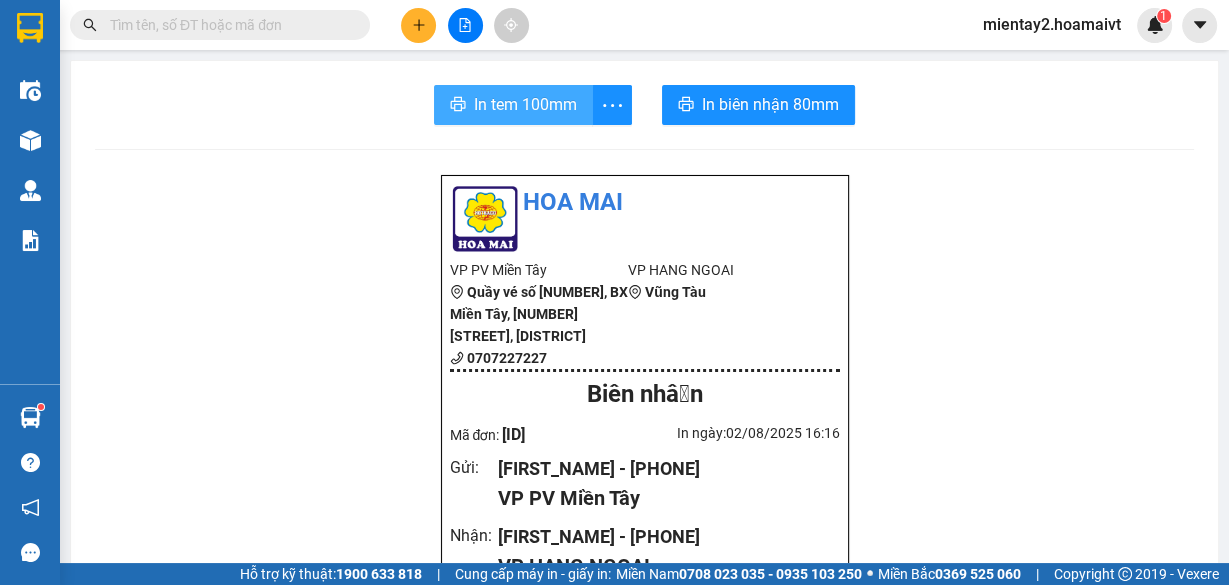 scroll, scrollTop: 0, scrollLeft: 0, axis: both 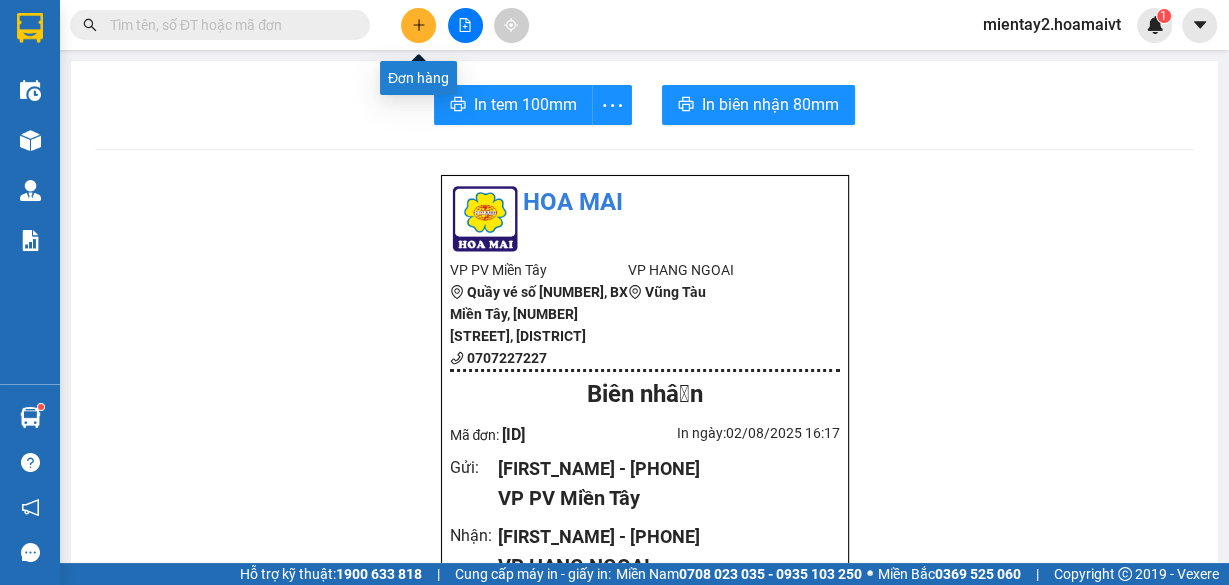 click 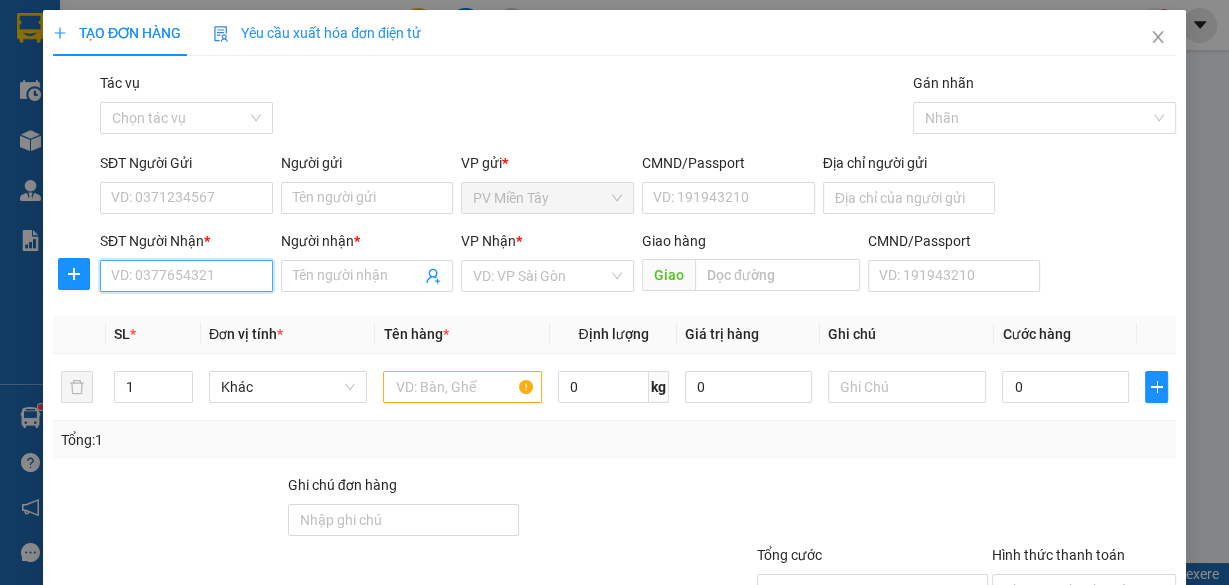 click on "SĐT Người Nhận  *" at bounding box center (186, 276) 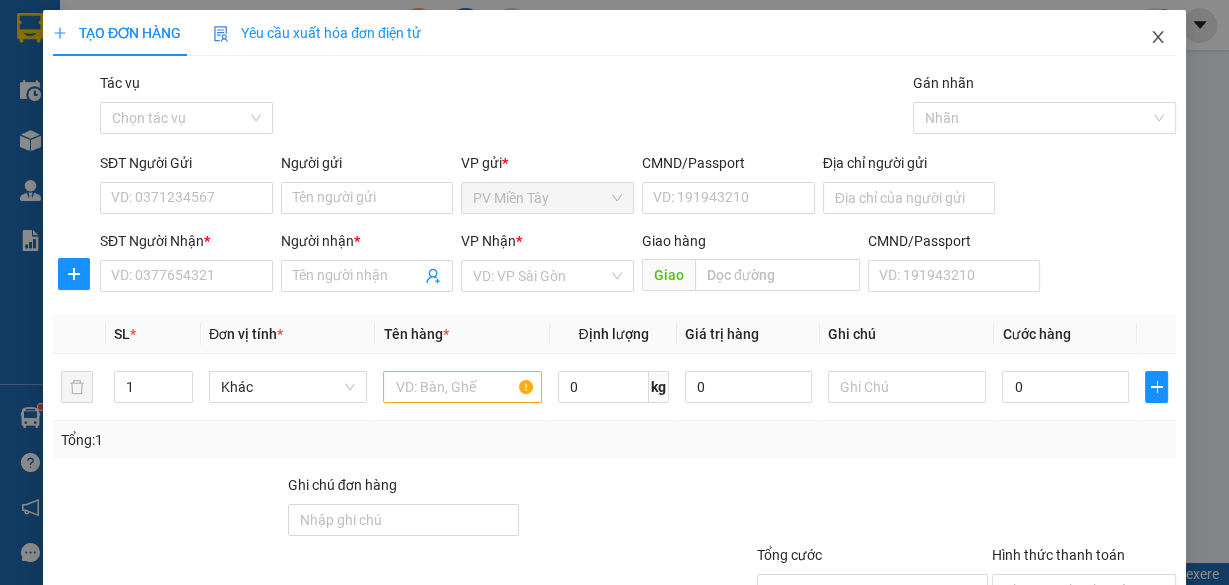 click 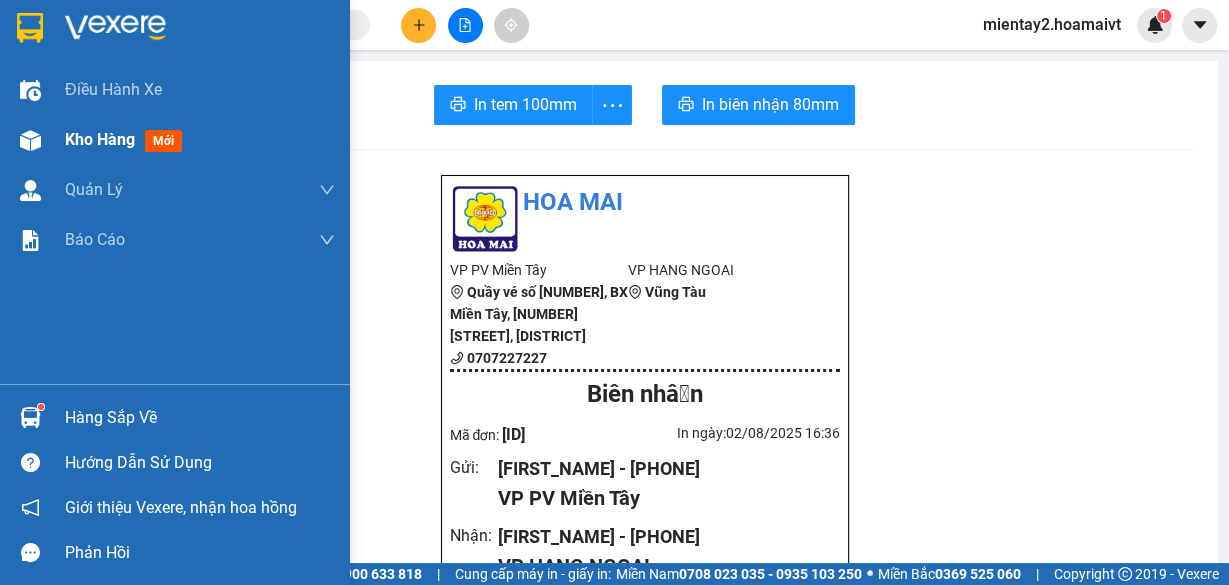 click on "Kho hàng" at bounding box center (100, 139) 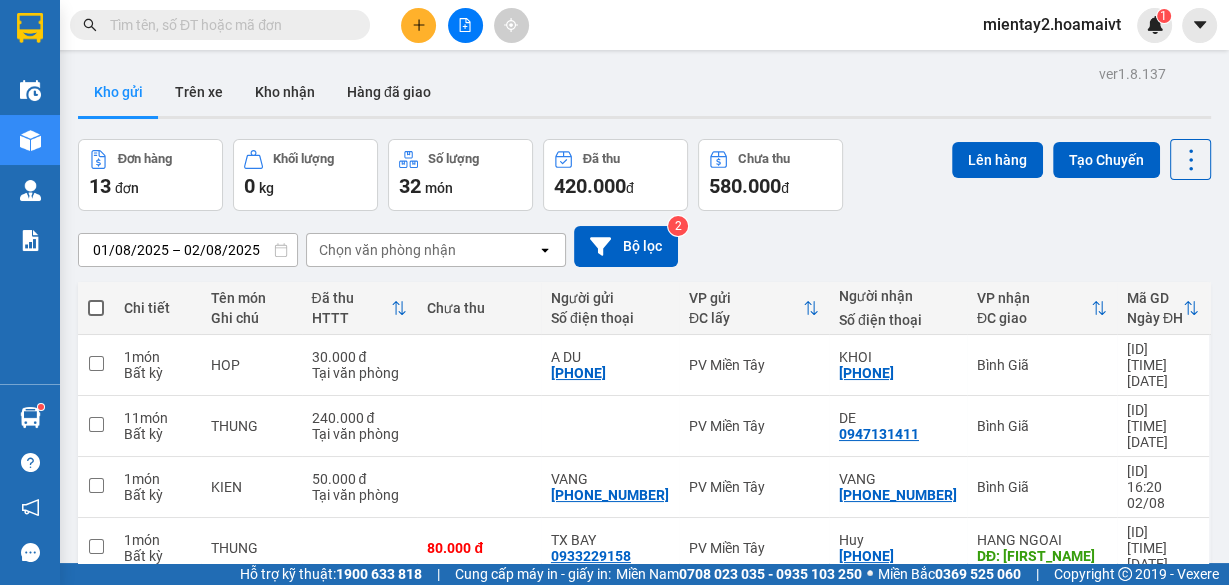 click on "Chọn văn phòng nhận" at bounding box center (387, 250) 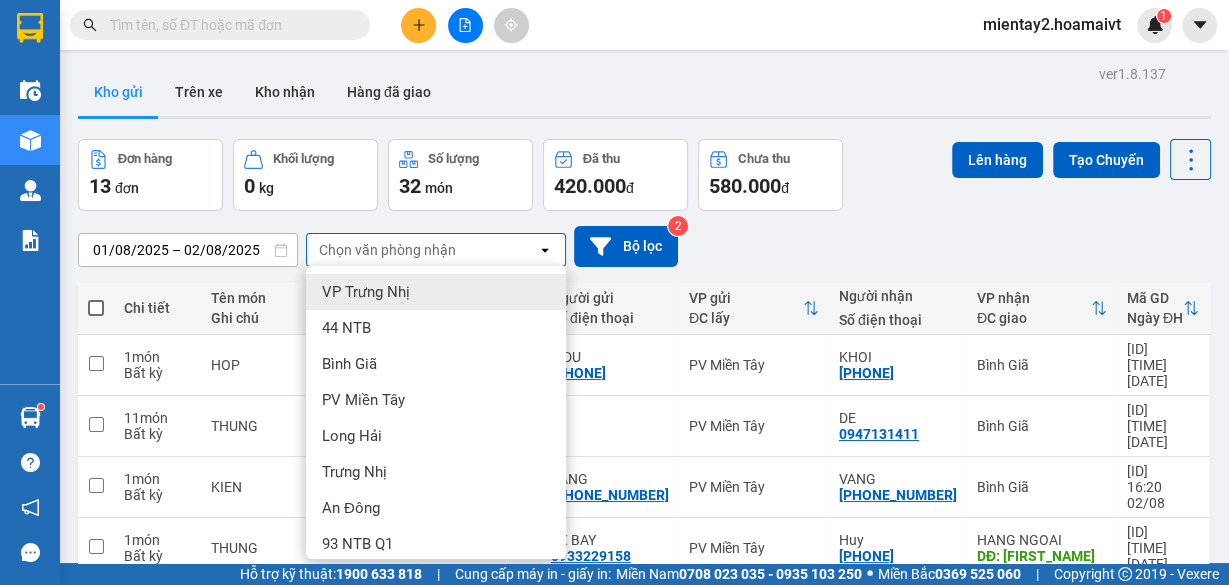 click on "Chọn văn phòng nhận" at bounding box center (422, 250) 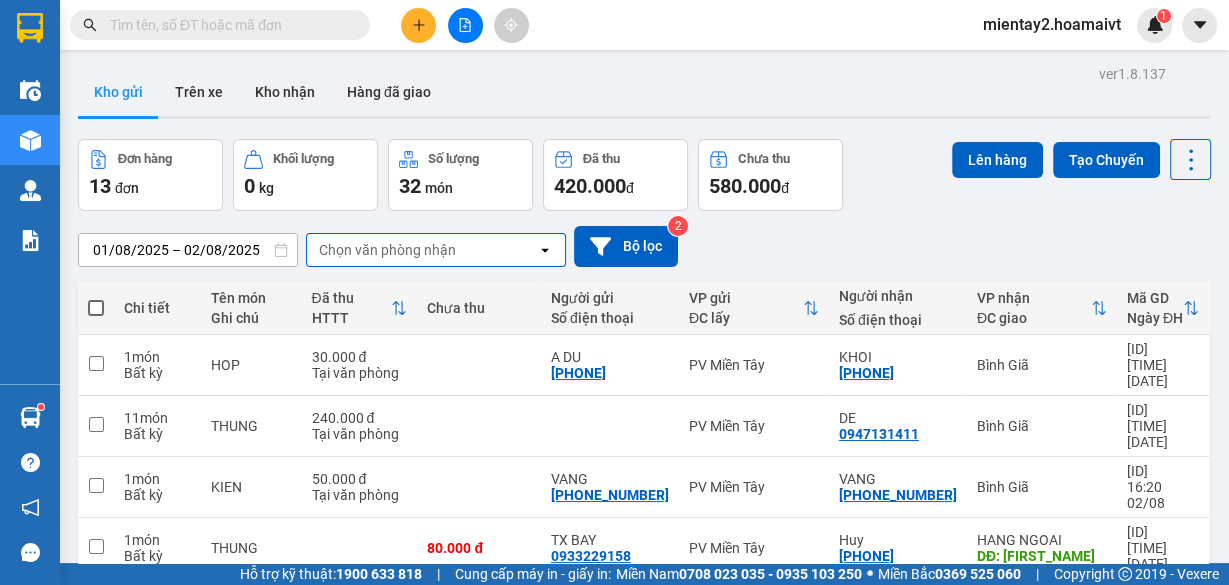 click on "Chọn văn phòng nhận" at bounding box center (387, 250) 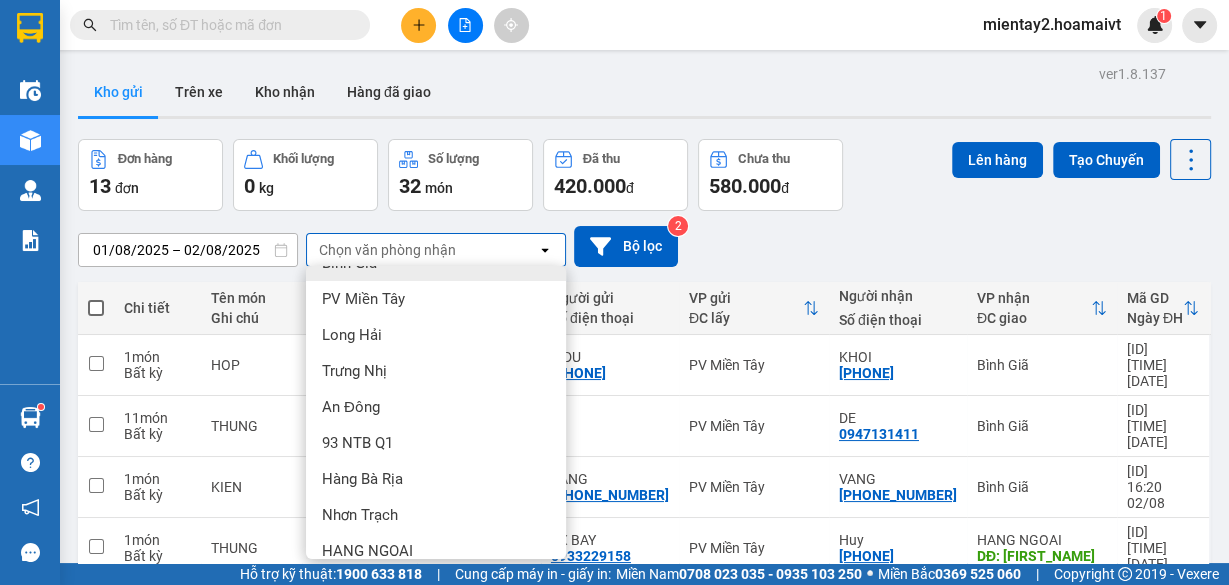 scroll, scrollTop: 191, scrollLeft: 0, axis: vertical 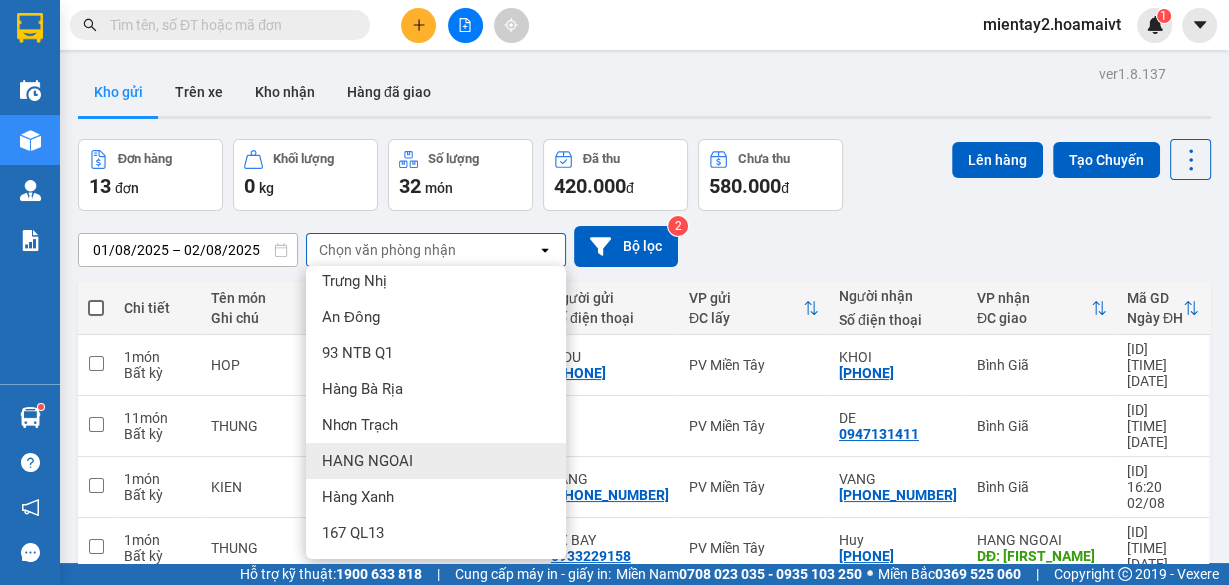 drag, startPoint x: 393, startPoint y: 458, endPoint x: 406, endPoint y: 431, distance: 29.966648 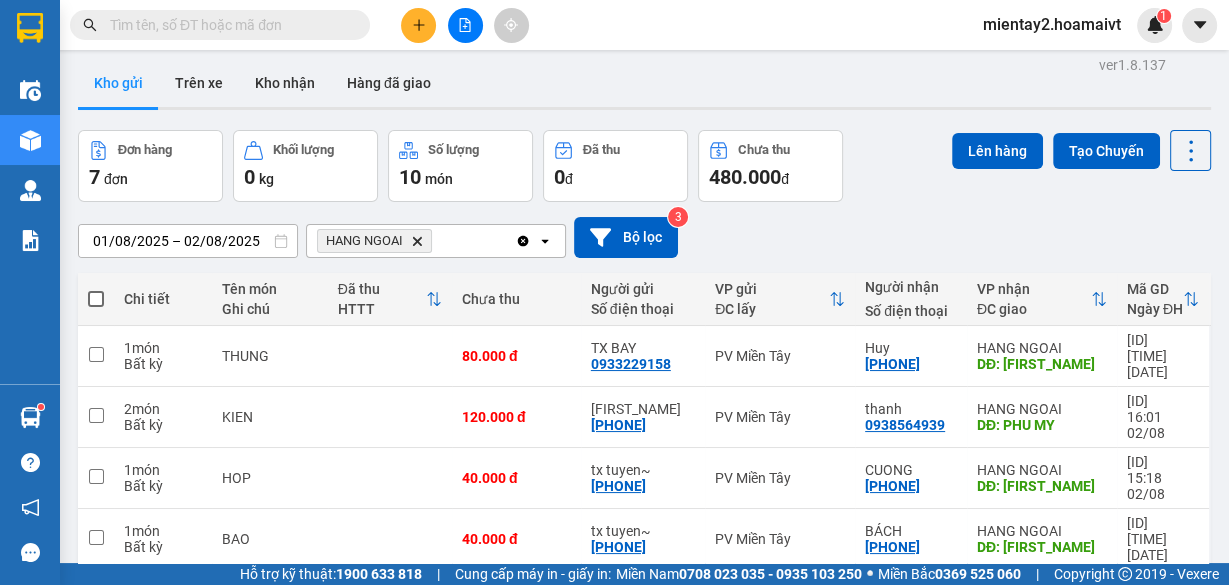 scroll, scrollTop: 0, scrollLeft: 0, axis: both 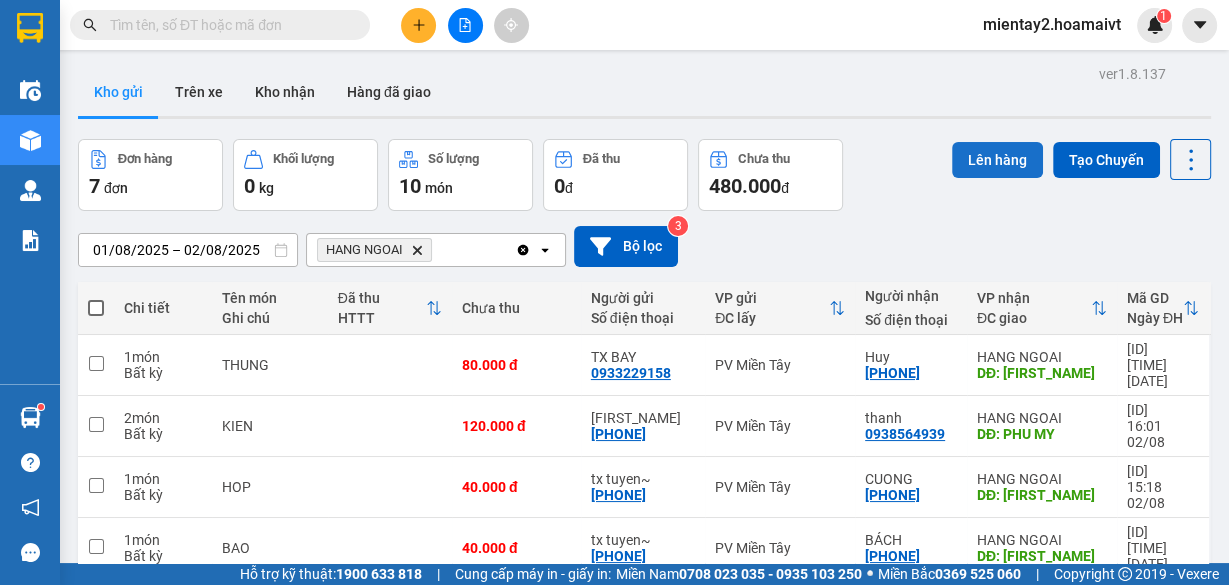 click on "Lên hàng" at bounding box center (997, 160) 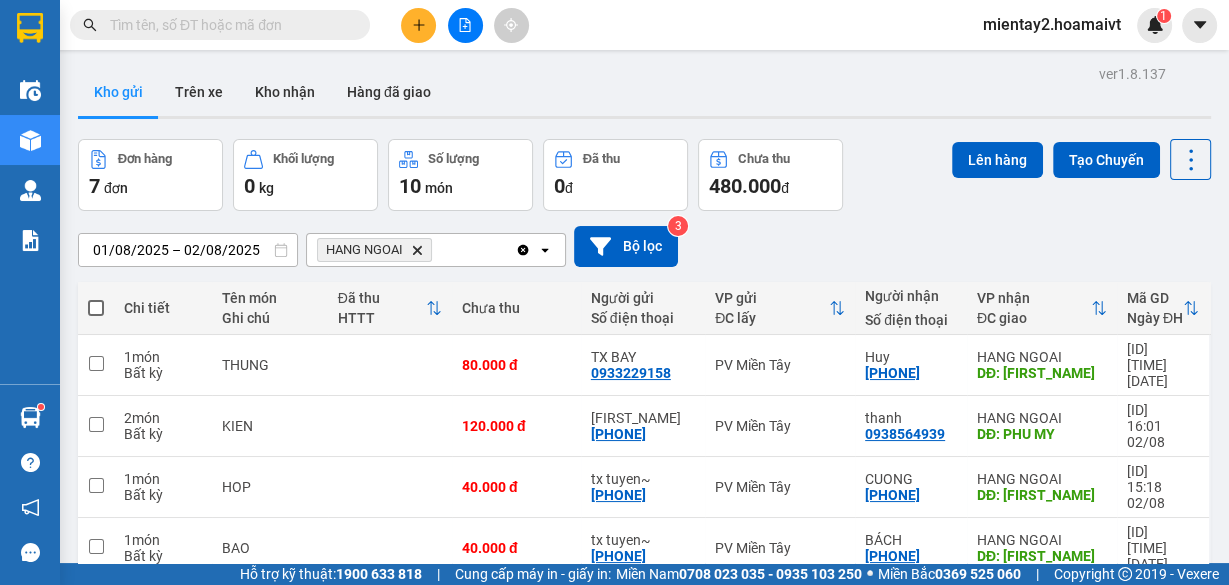 click at bounding box center [96, 308] 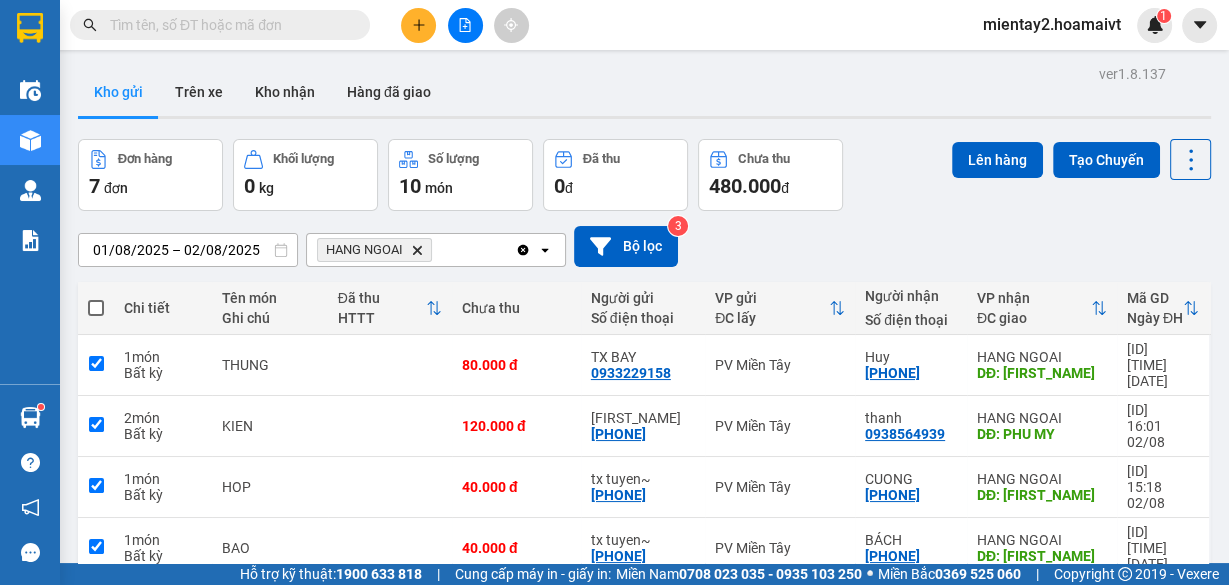 checkbox on "true" 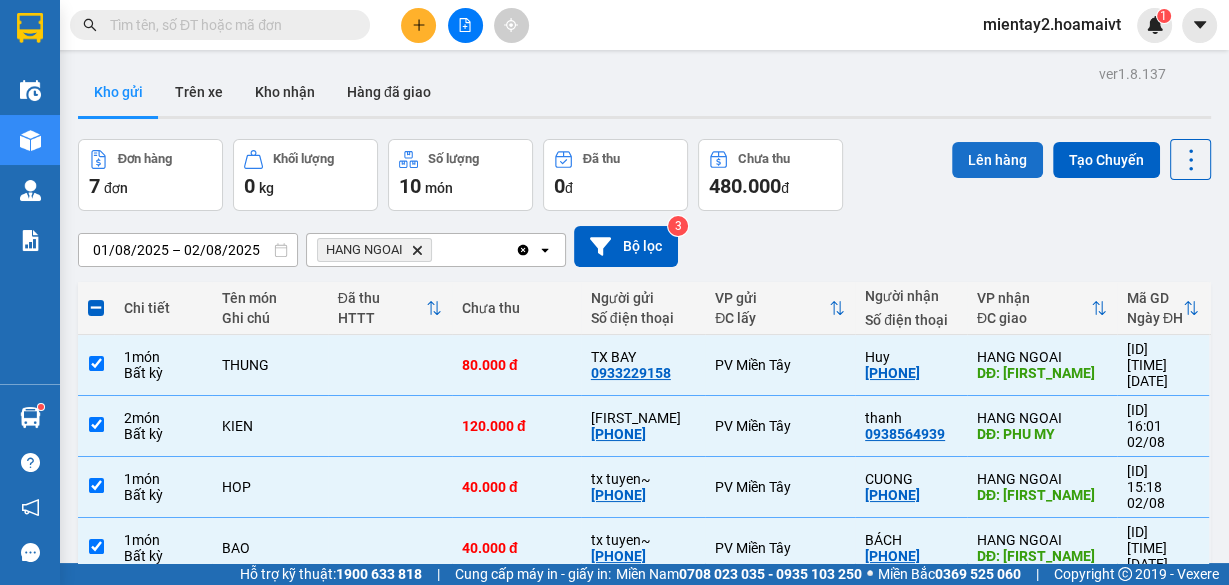 click on "Lên hàng" at bounding box center (997, 160) 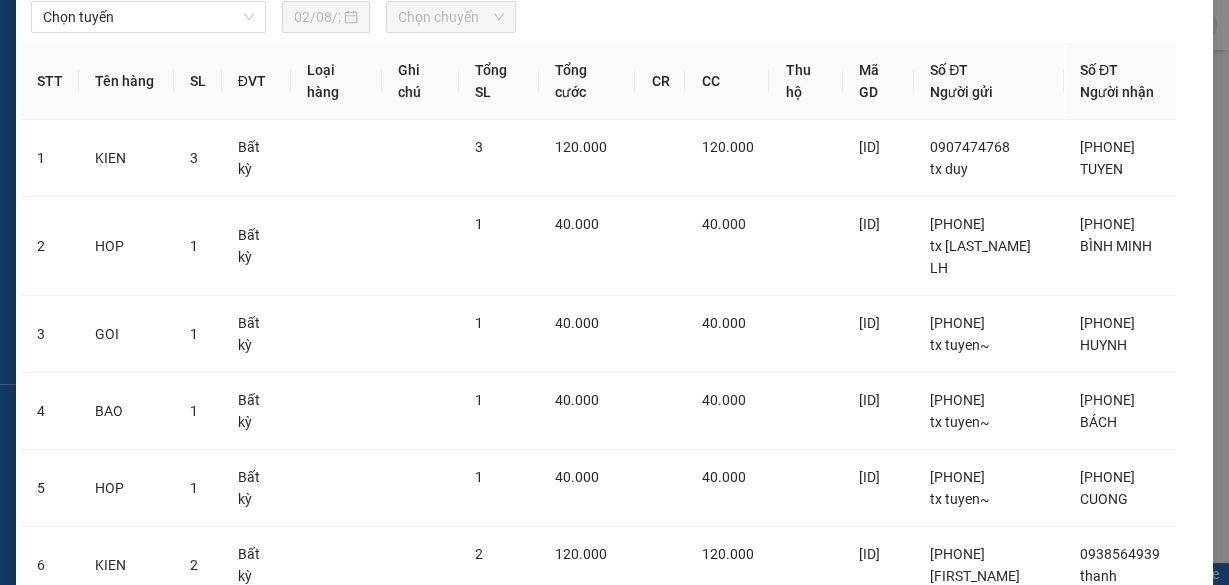 scroll, scrollTop: 41, scrollLeft: 0, axis: vertical 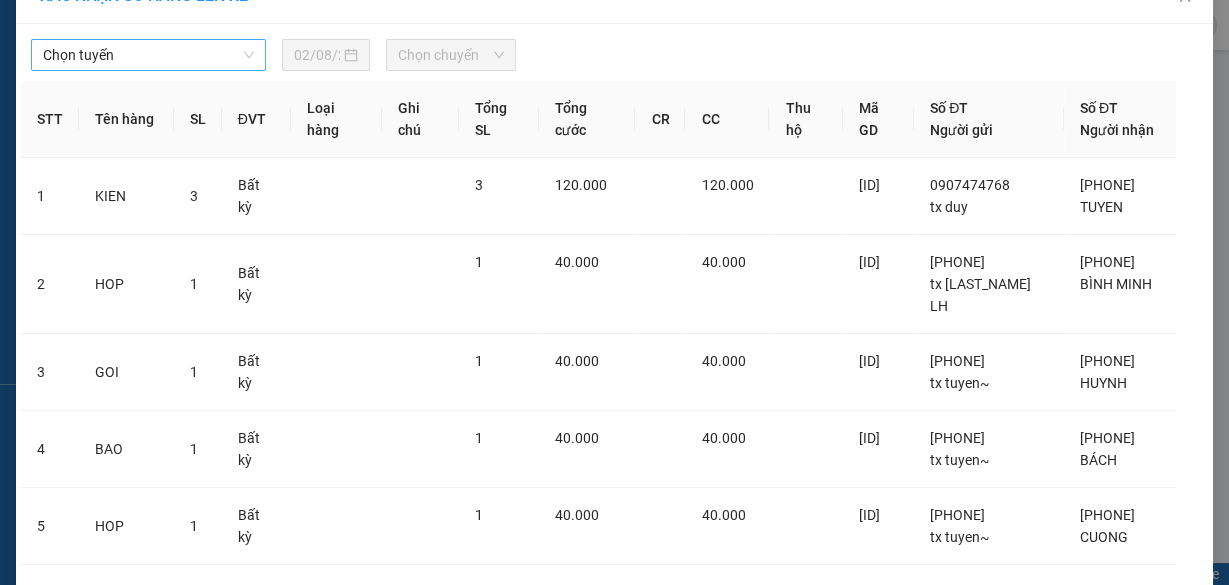 click on "Chọn tuyến" at bounding box center [148, 55] 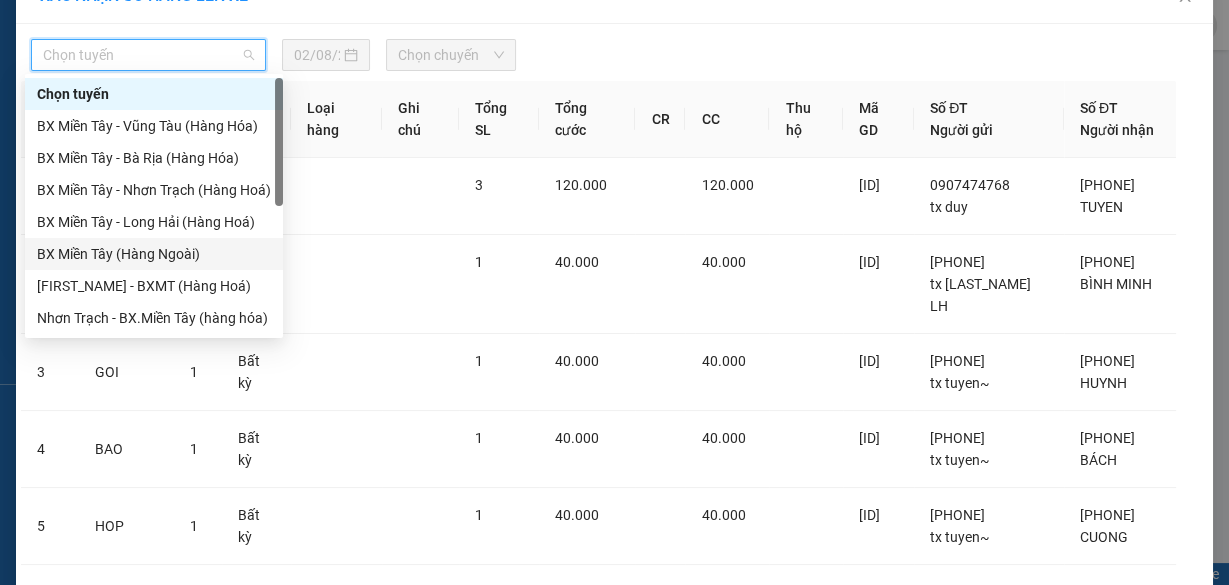 click on "BX Miền Tây  (Hàng Ngoài)" at bounding box center [154, 254] 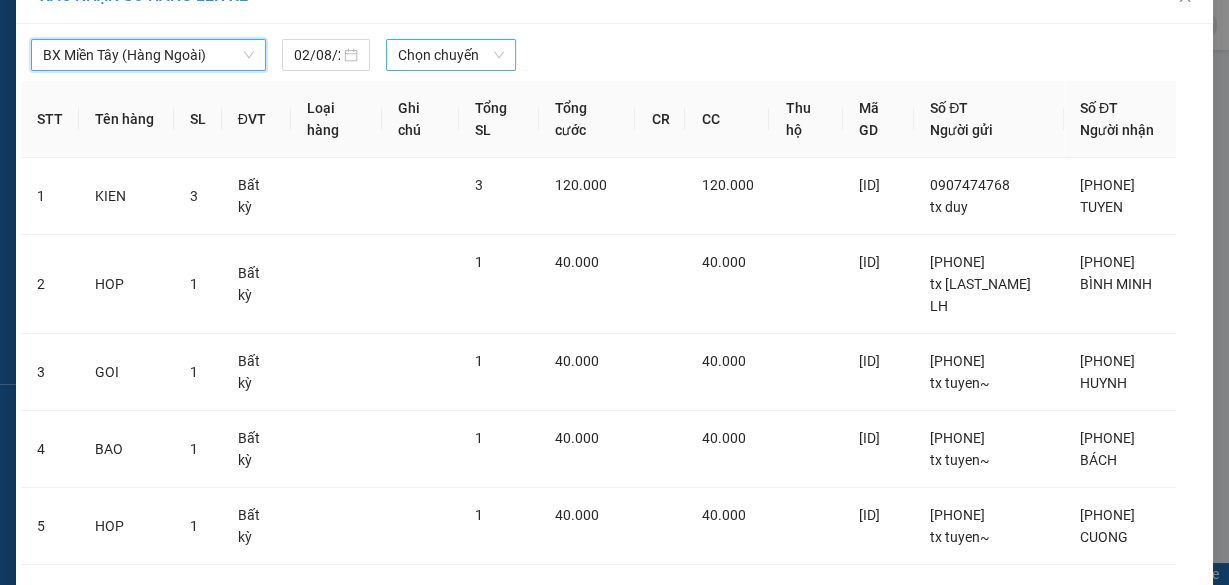 click on "Chọn chuyến" at bounding box center (451, 55) 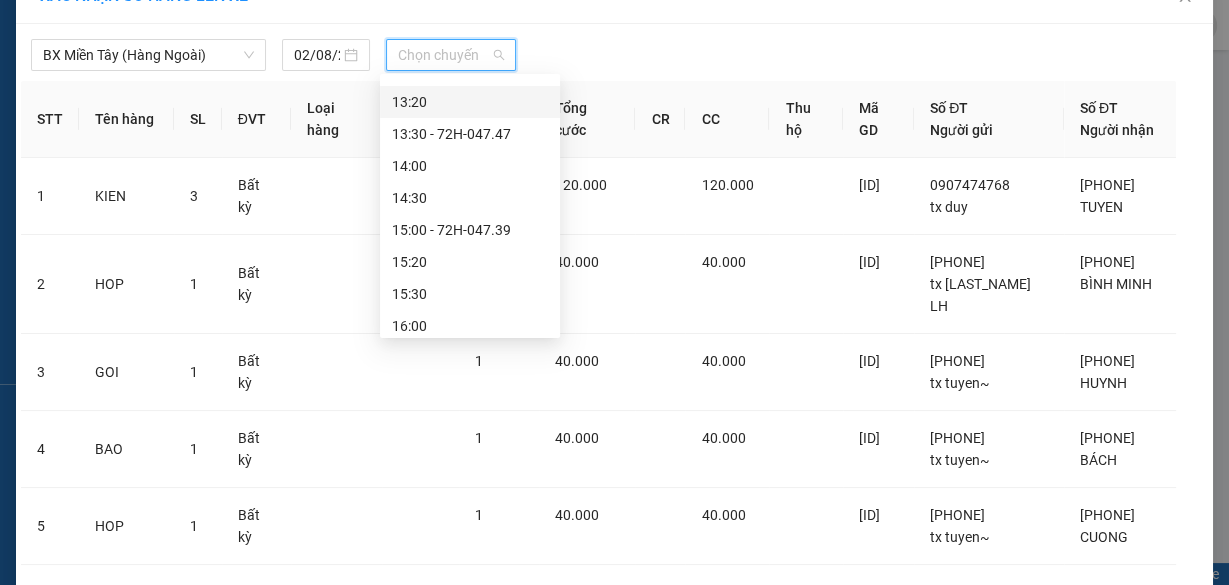 scroll, scrollTop: 1152, scrollLeft: 0, axis: vertical 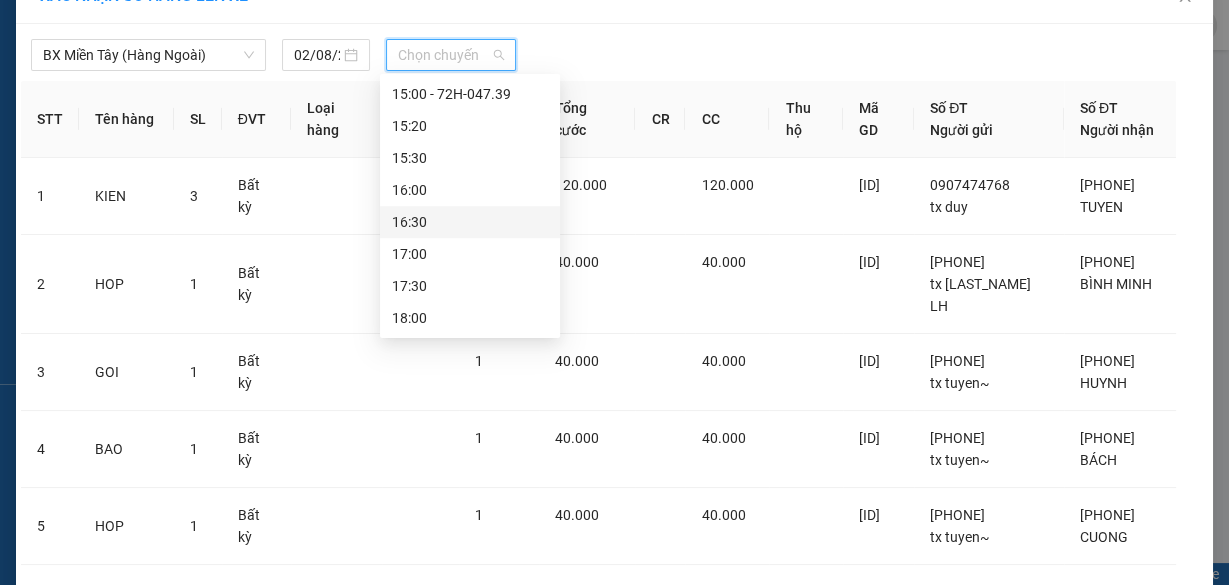 click on "16:30" at bounding box center [470, 222] 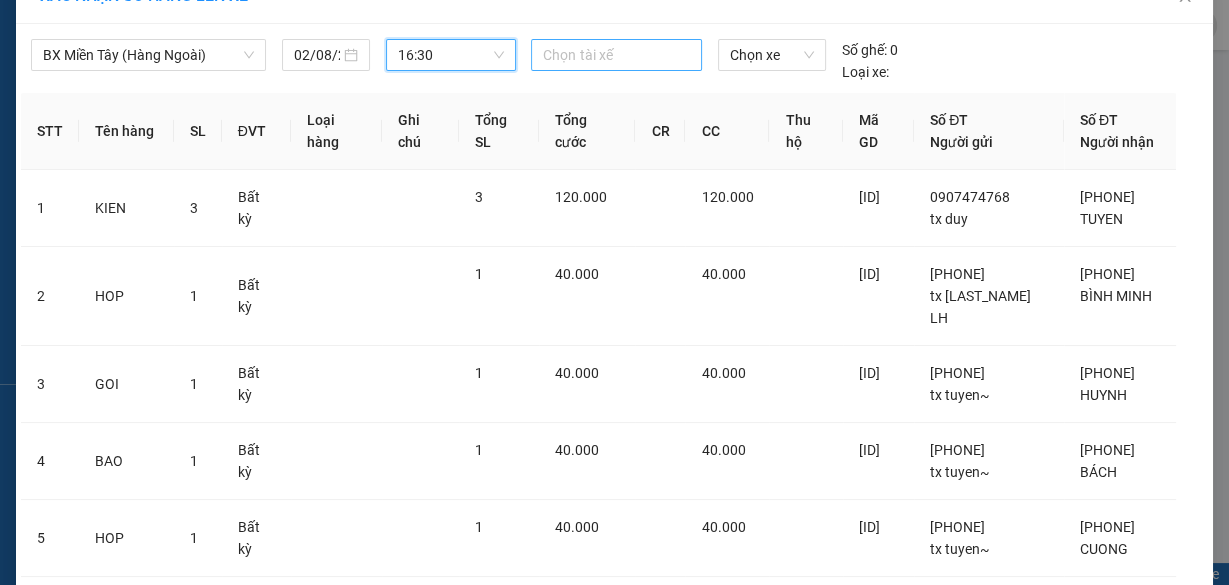 click at bounding box center (616, 55) 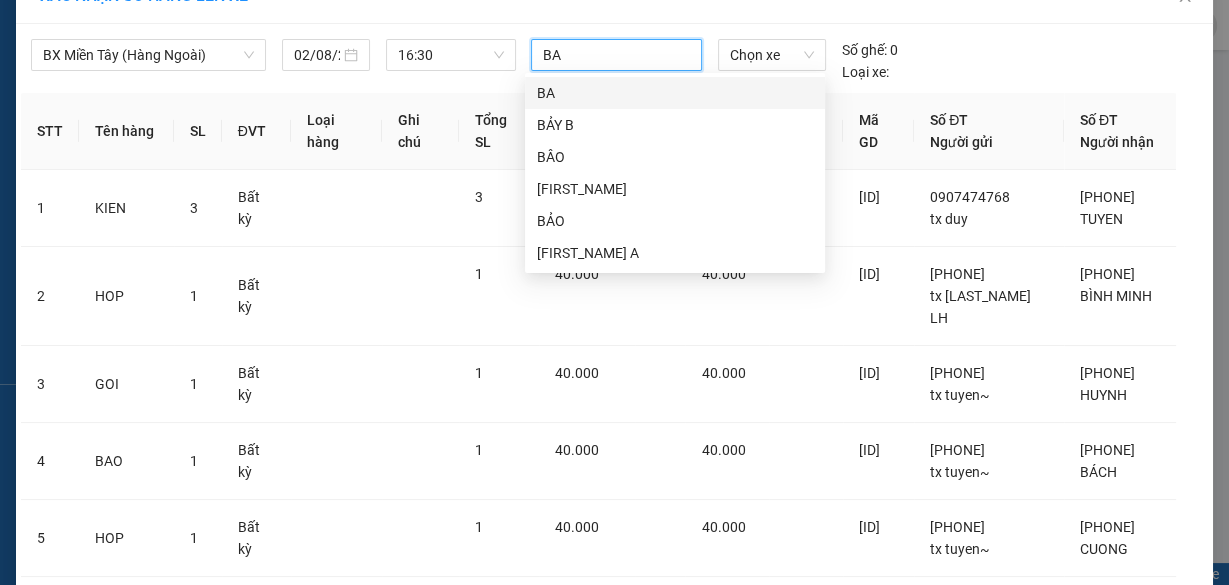 type on "BAY" 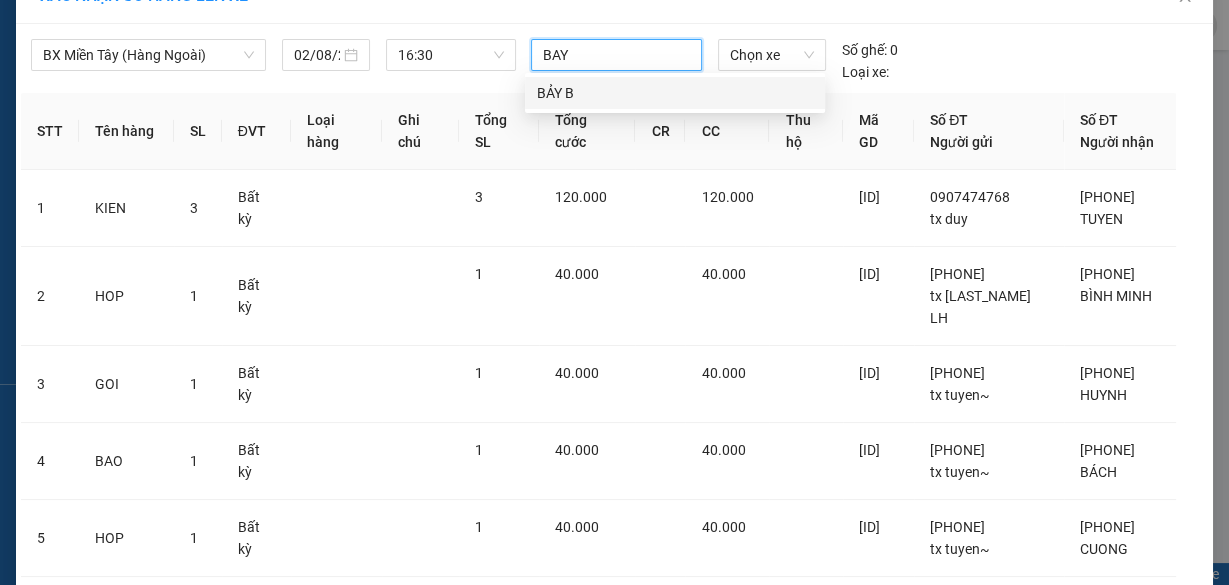 click on "BẢY B" at bounding box center (675, 93) 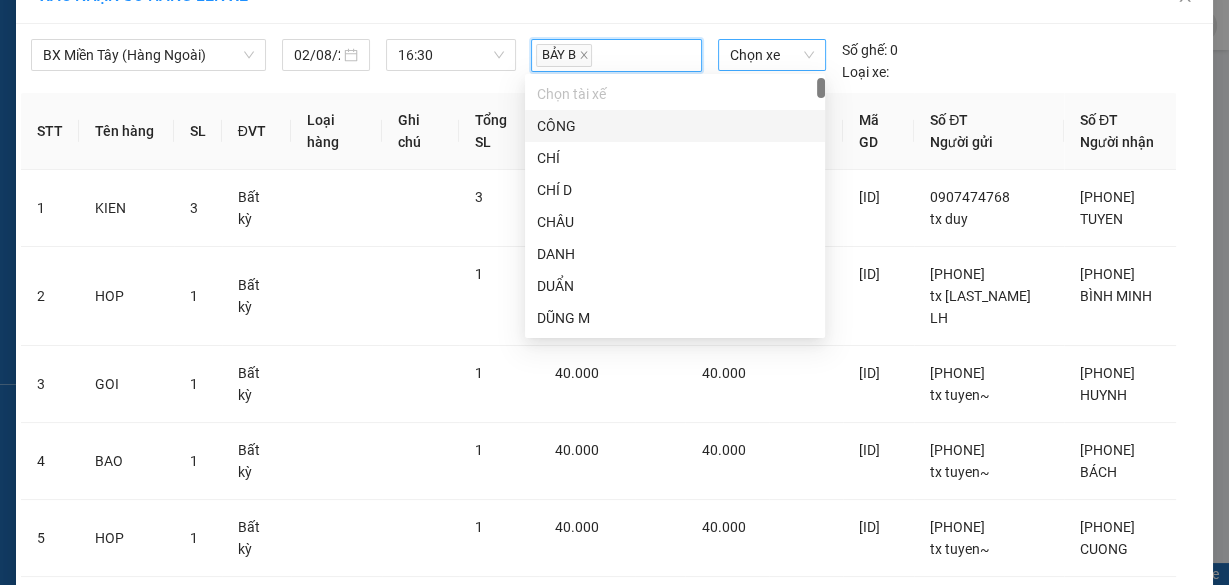 click on "Chọn xe" at bounding box center (772, 55) 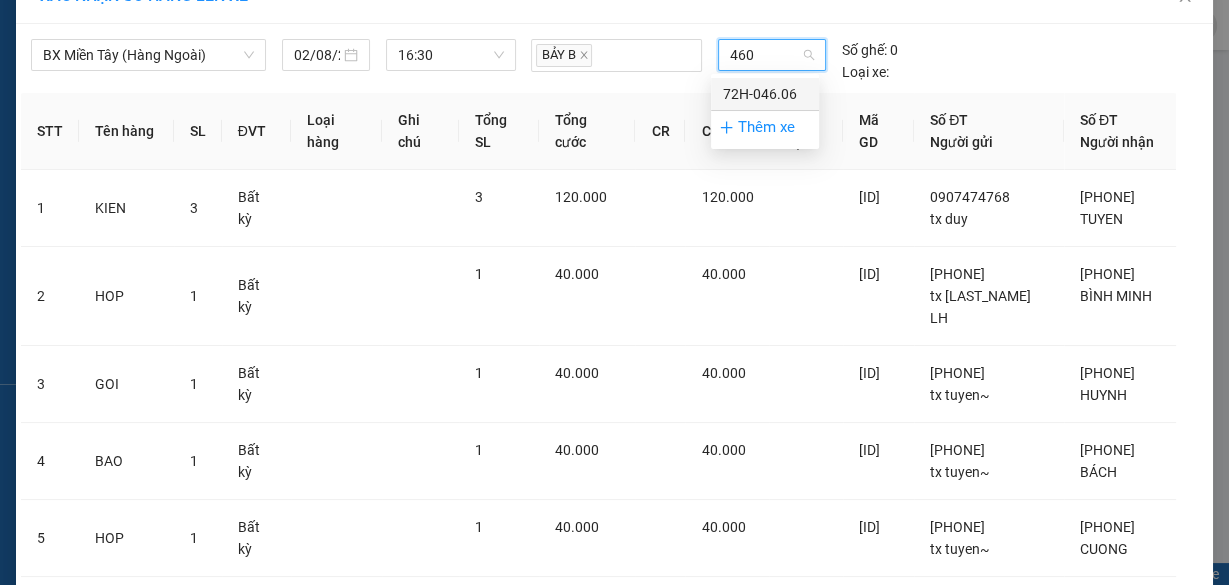 type on "4606" 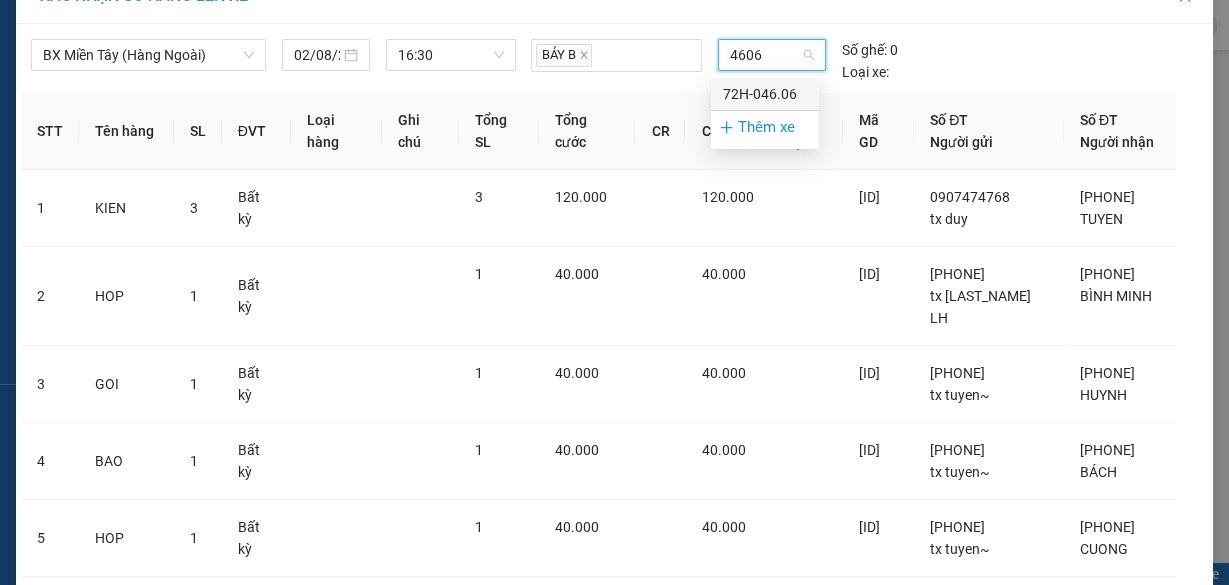 click on "72H-046.06" at bounding box center [765, 94] 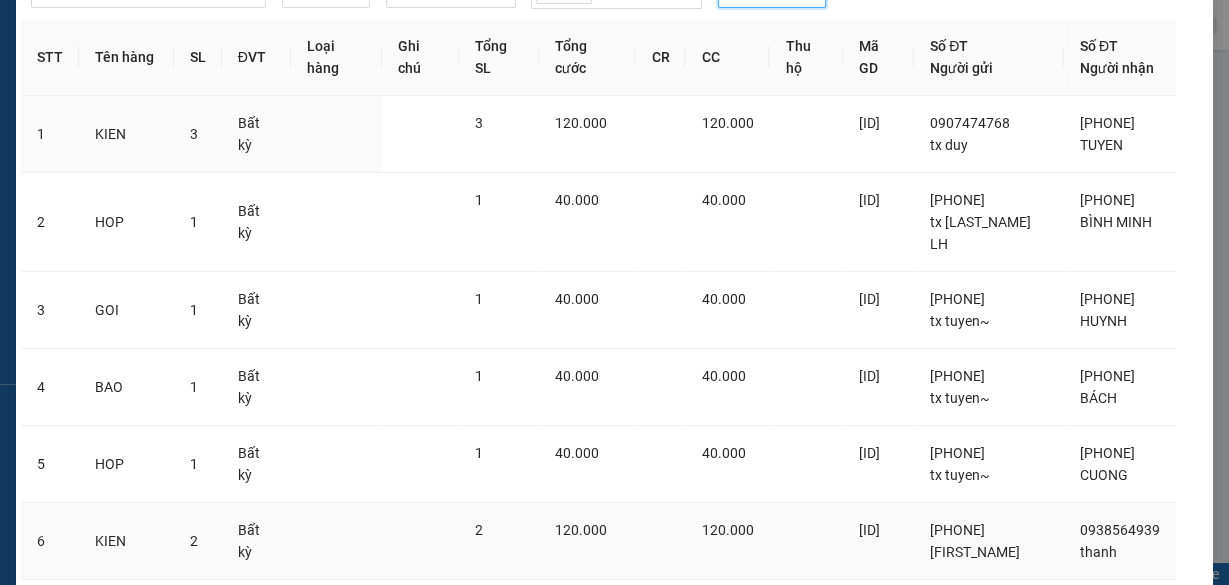 scroll, scrollTop: 361, scrollLeft: 0, axis: vertical 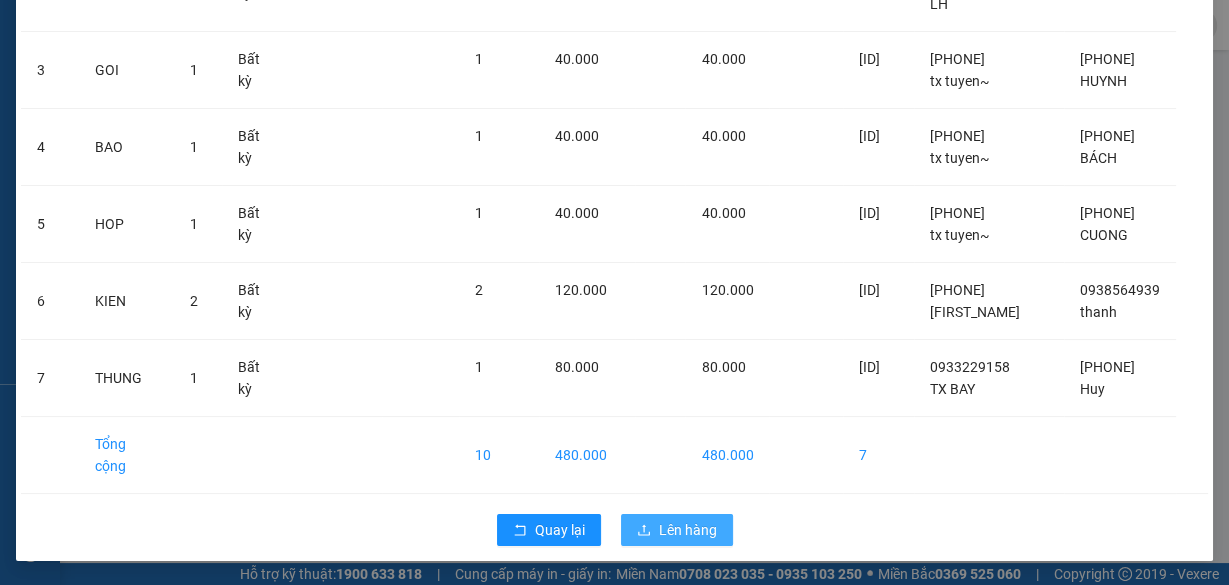 click on "Lên hàng" at bounding box center [688, 530] 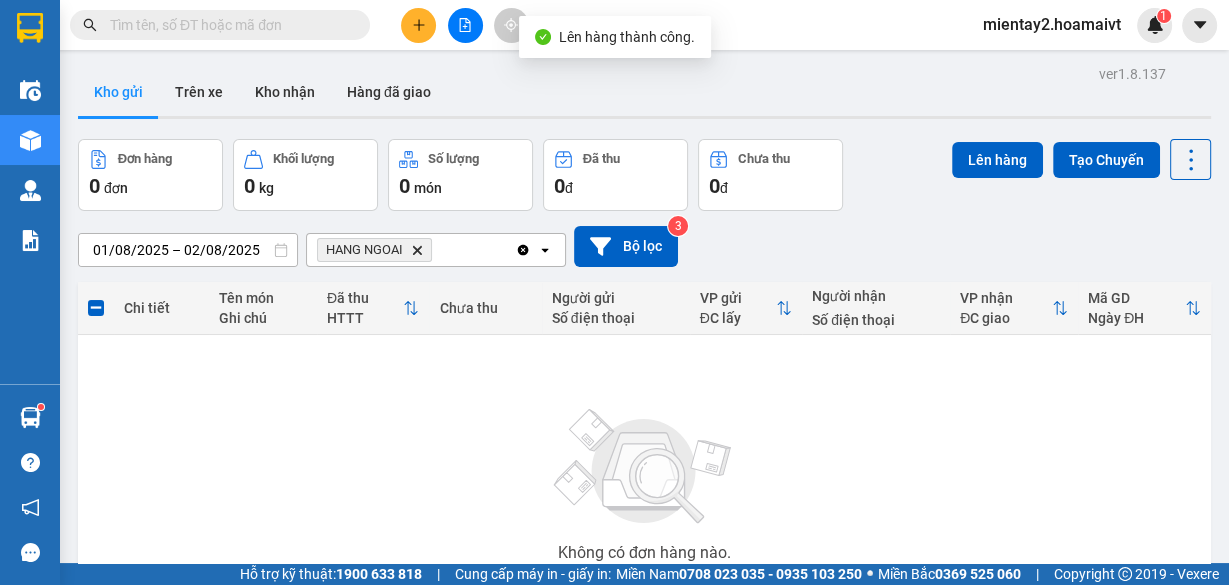 click on "Delete" 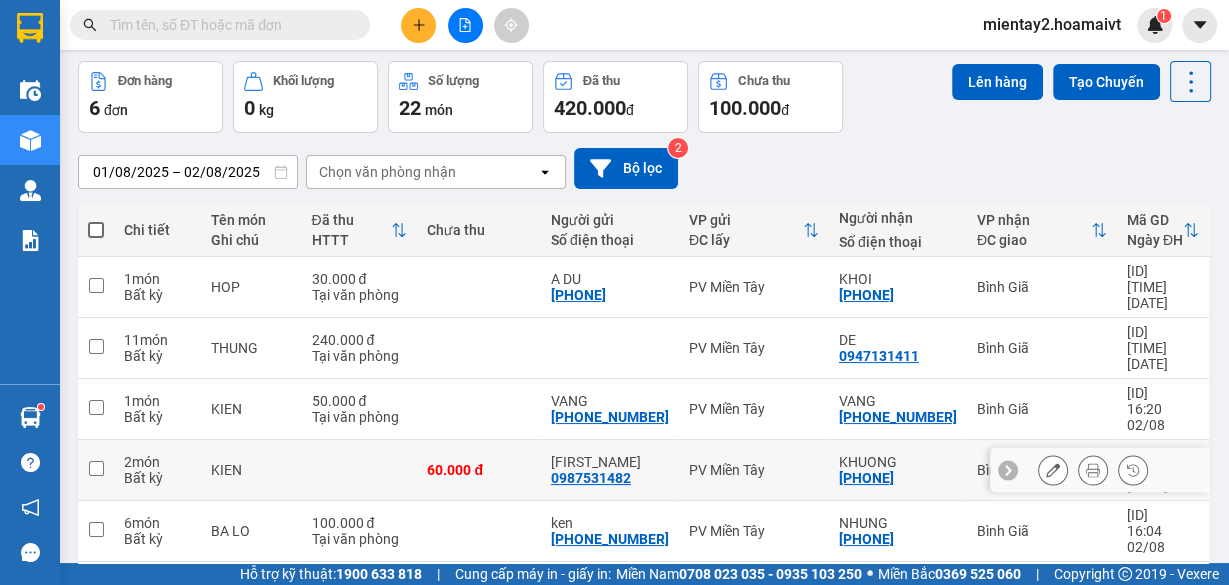 scroll, scrollTop: 124, scrollLeft: 0, axis: vertical 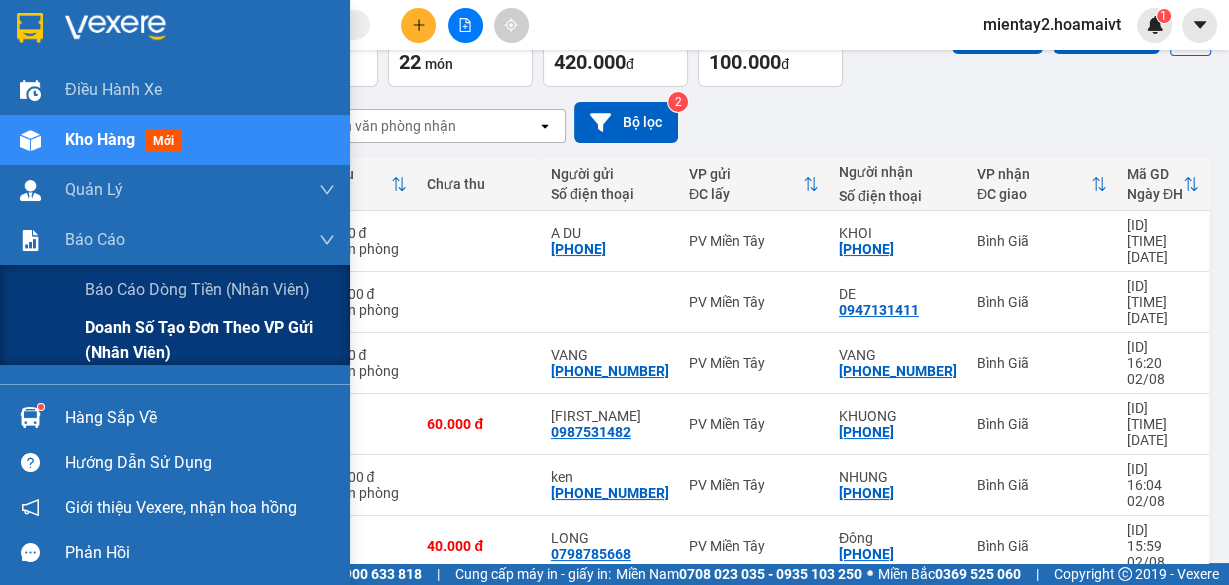 click on "Doanh số tạo đơn theo VP gửi (nhân viên)" at bounding box center (210, 340) 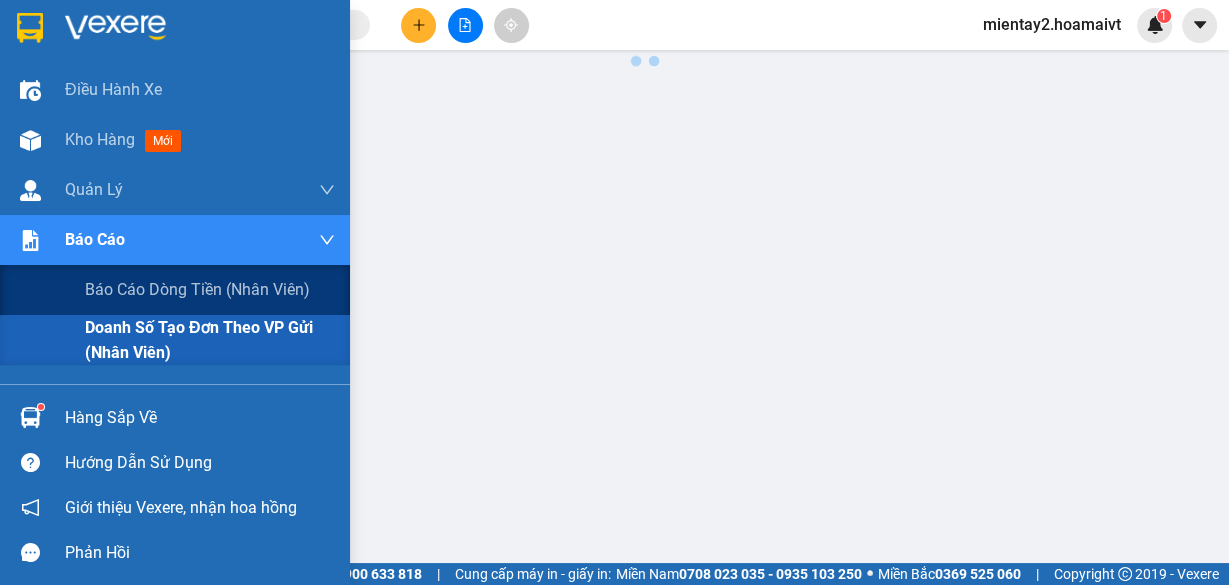 scroll, scrollTop: 0, scrollLeft: 0, axis: both 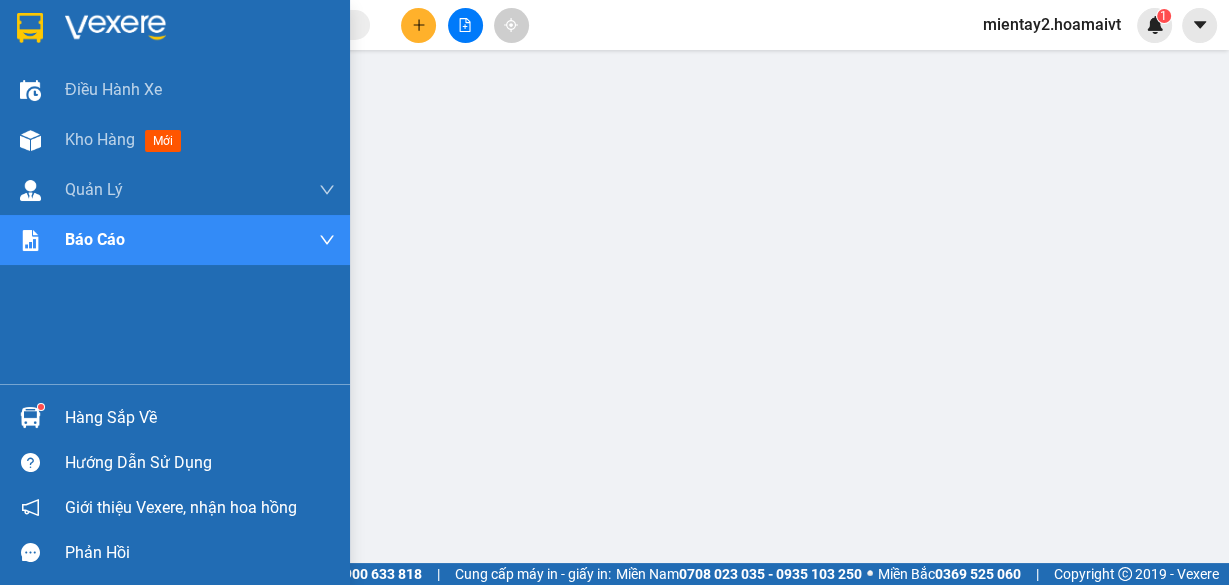 click at bounding box center (30, 417) 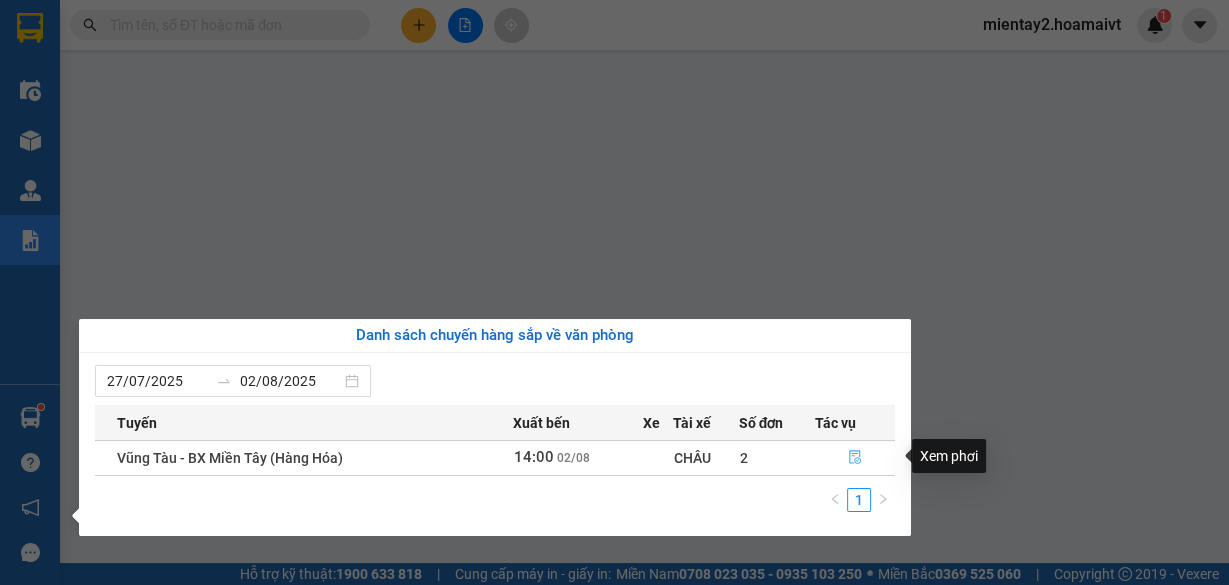 click 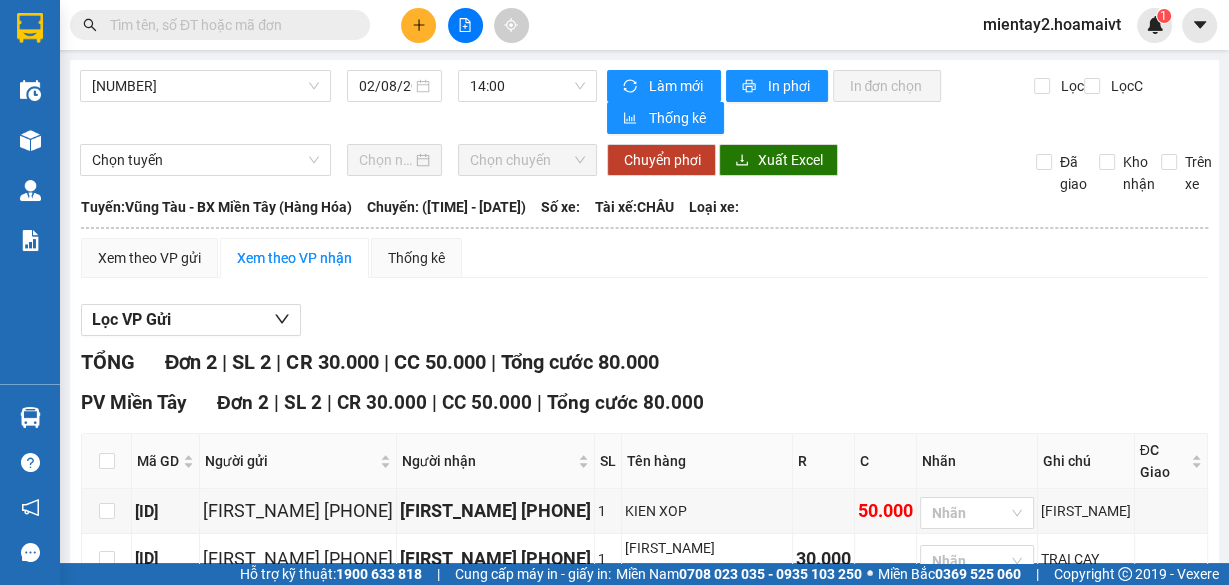 click 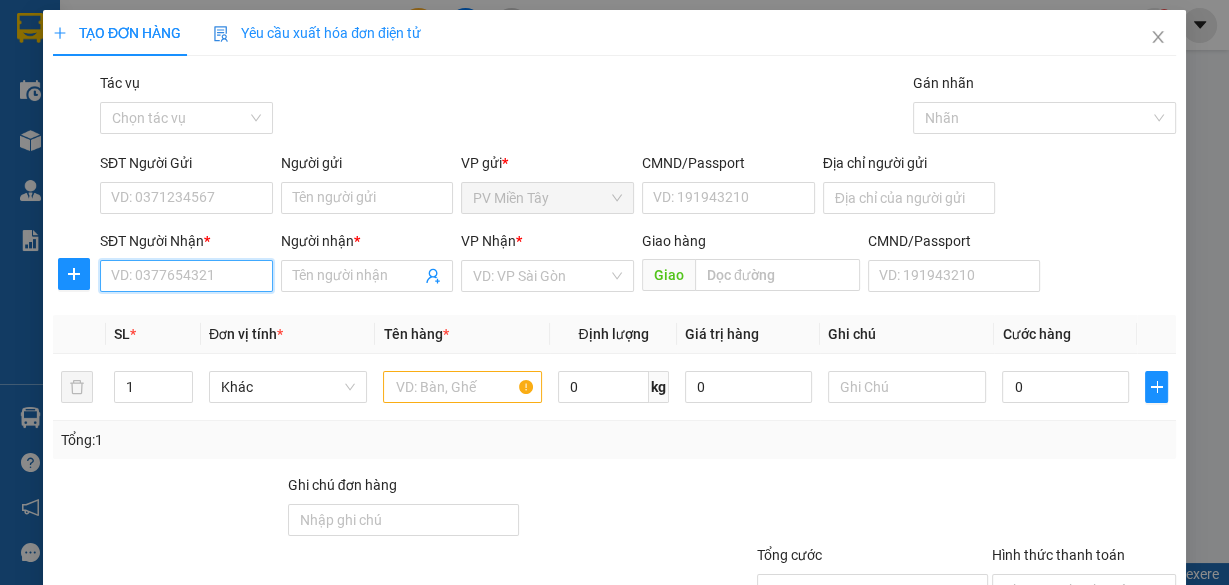click on "SĐT Người Nhận  *" at bounding box center [186, 276] 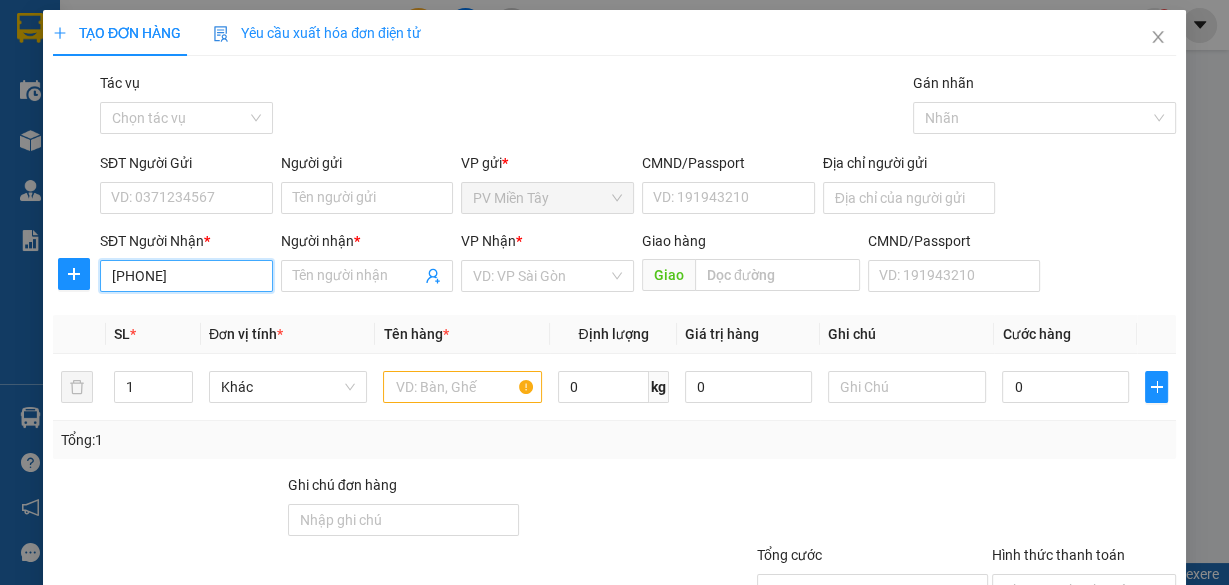 type on "[PHONE]" 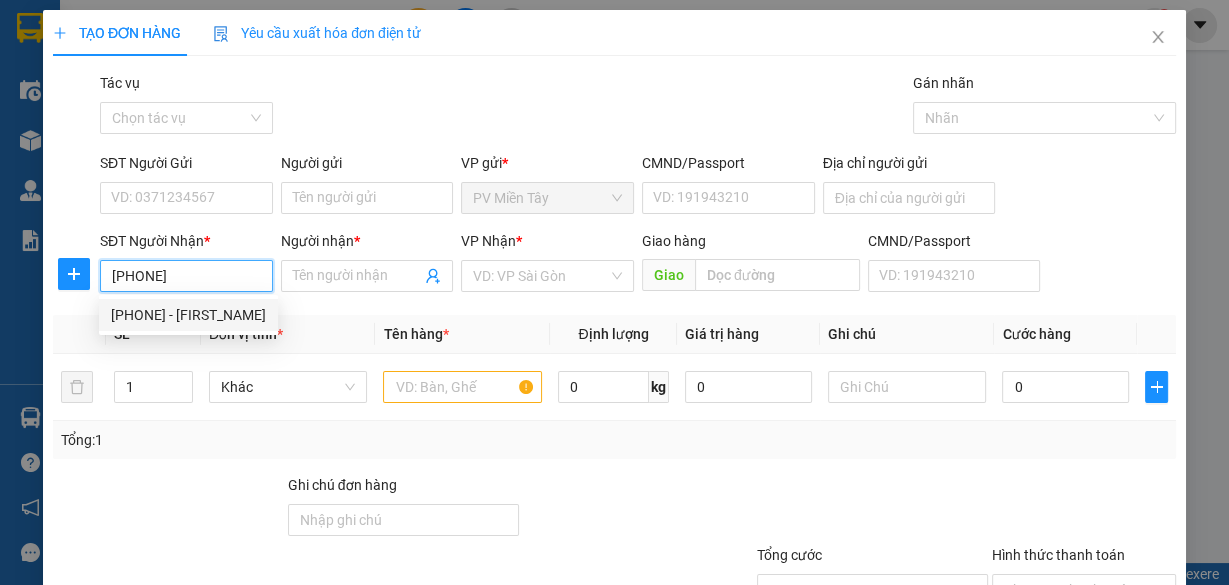 click on "[PHONE] - [FIRST_NAME]" at bounding box center [188, 315] 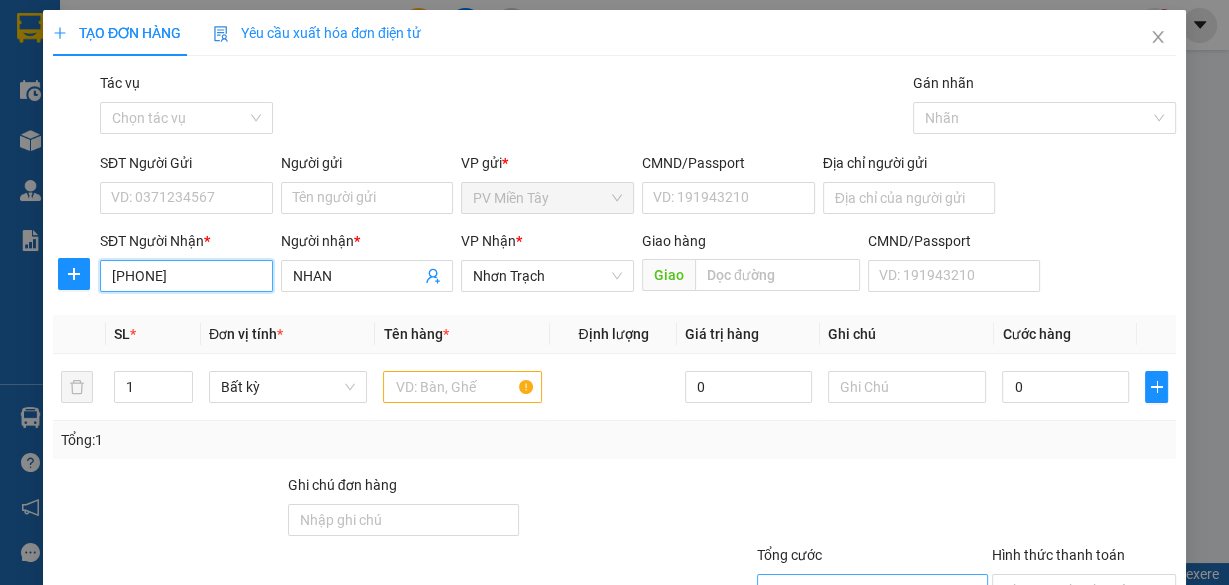 type on "[PHONE]" 